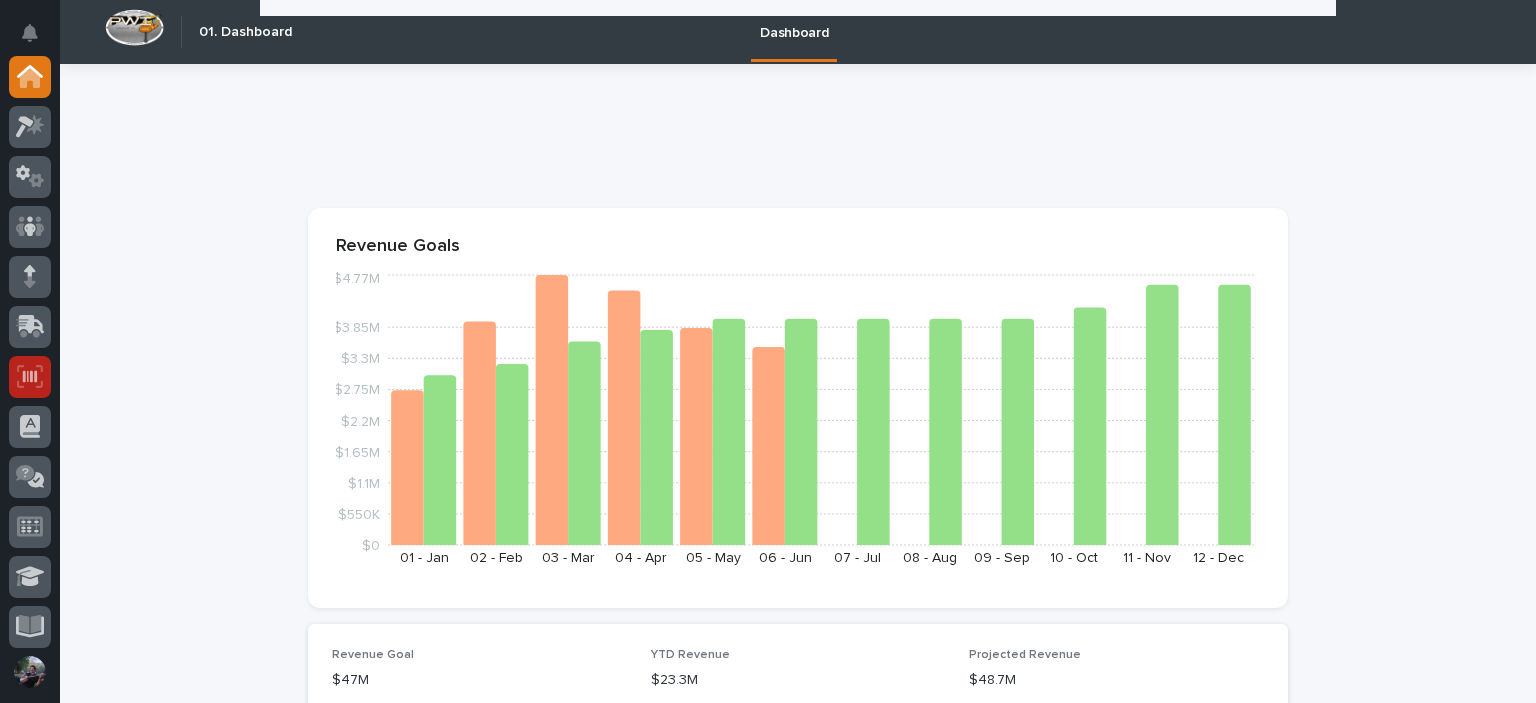 scroll, scrollTop: 0, scrollLeft: 0, axis: both 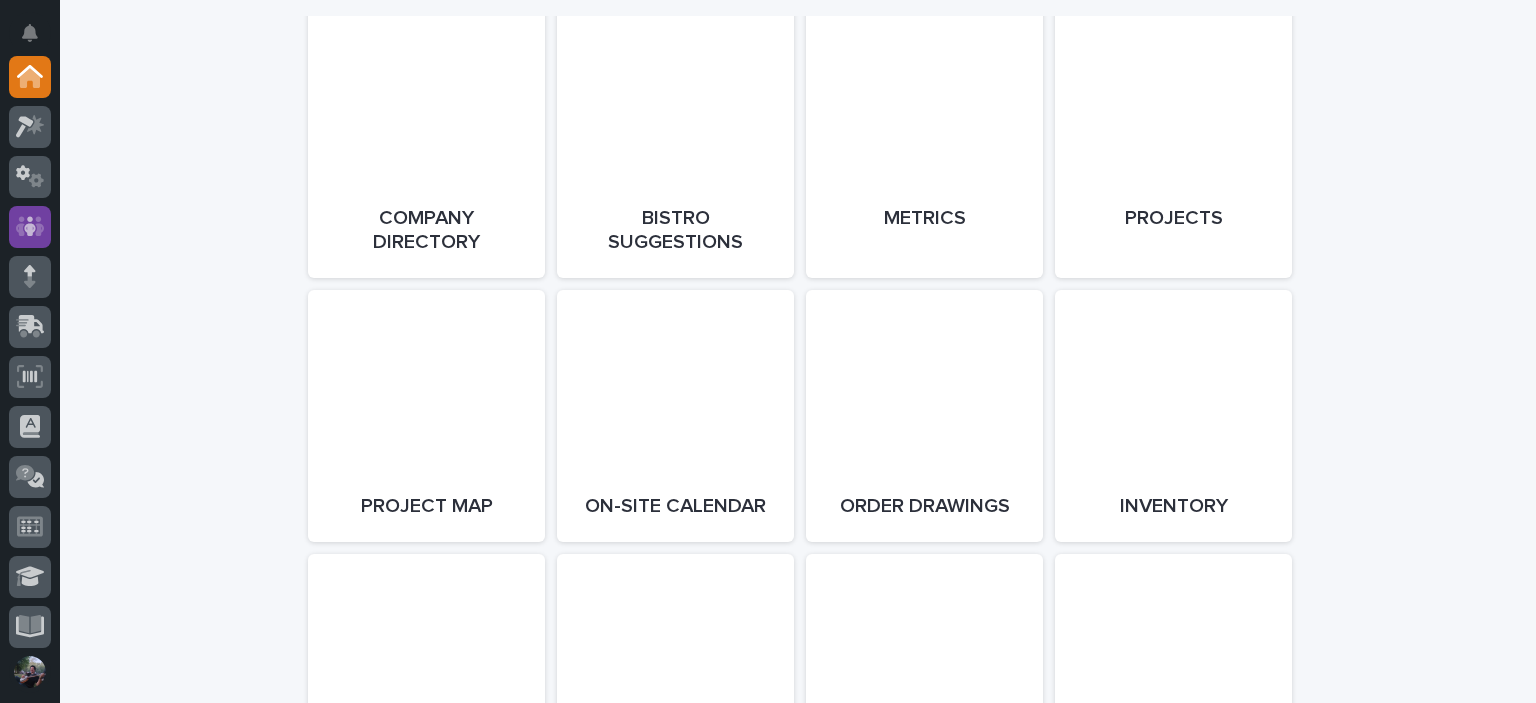 click at bounding box center (30, 227) 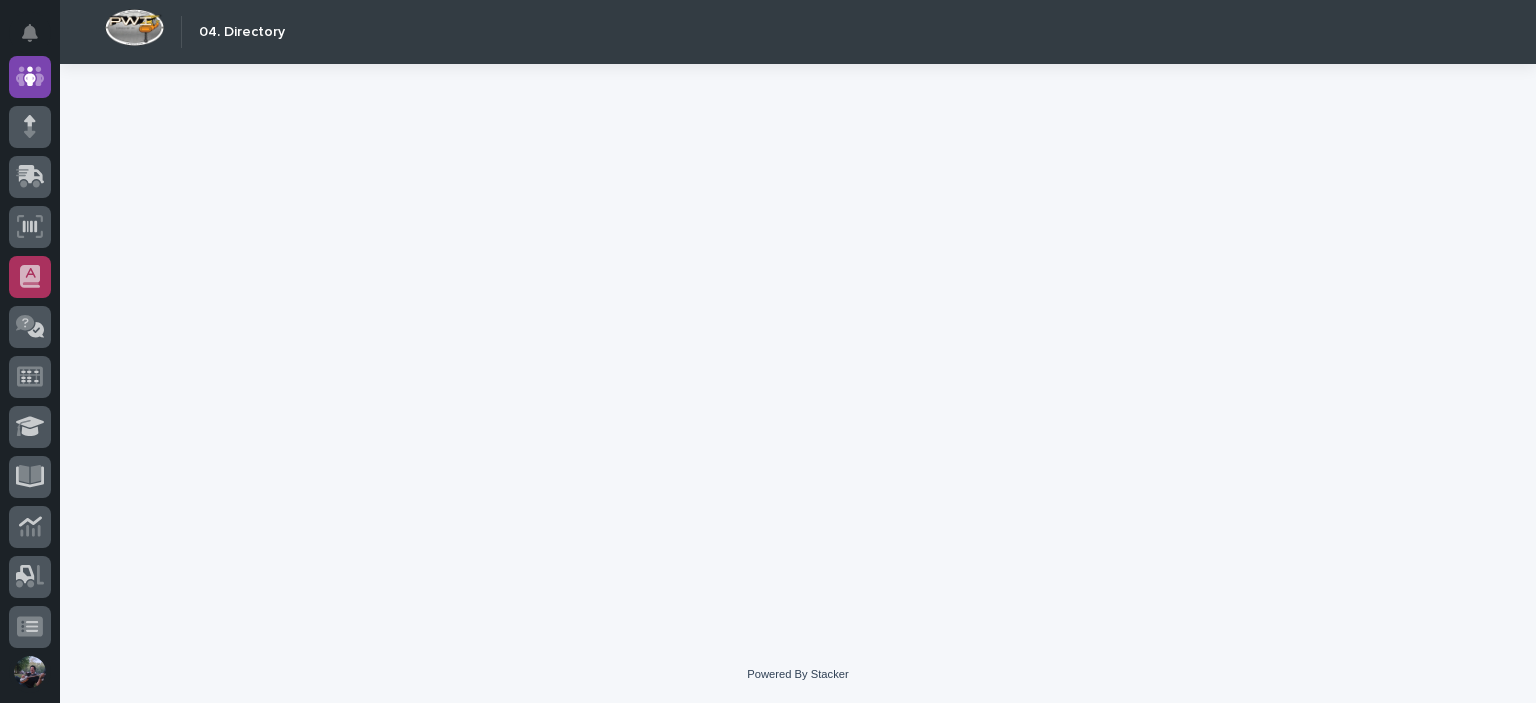 click at bounding box center [30, 276] 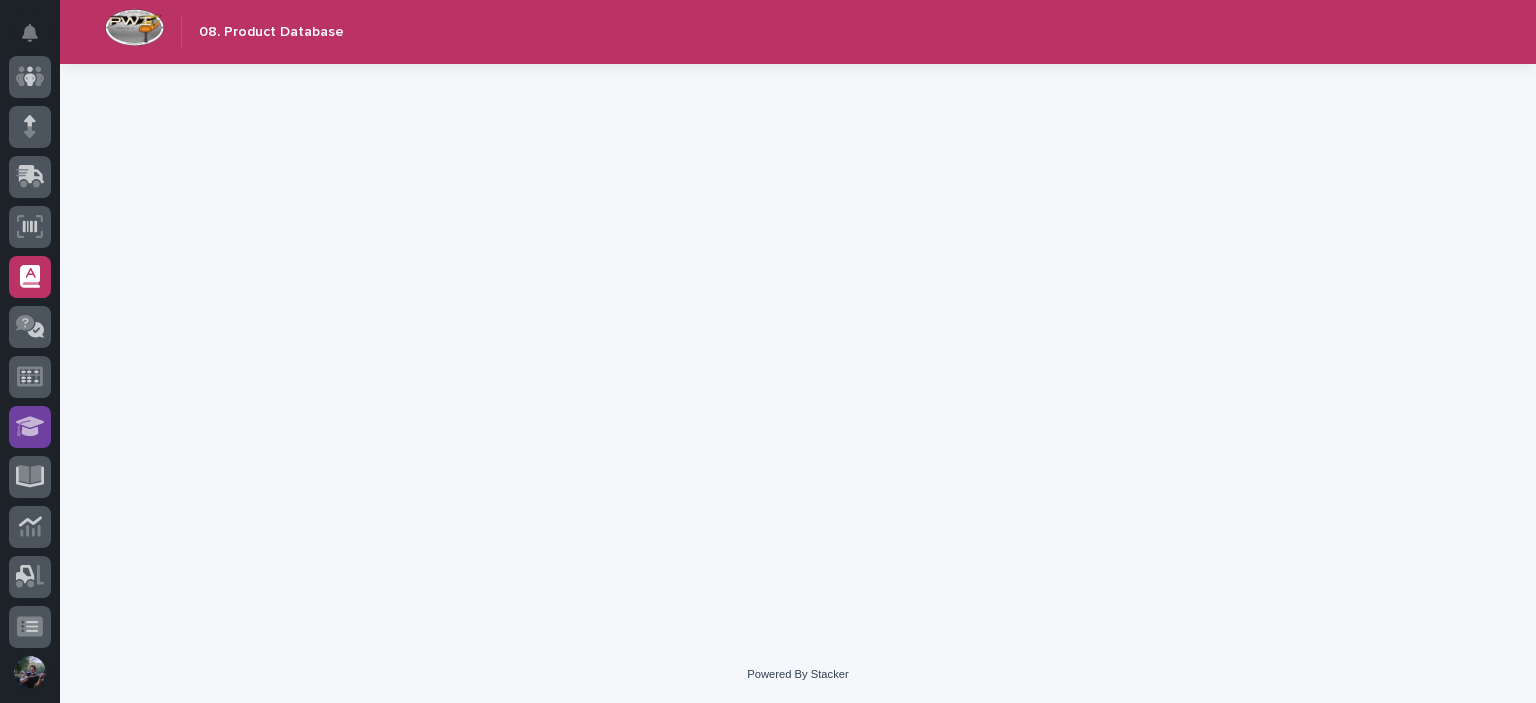 scroll, scrollTop: 350, scrollLeft: 0, axis: vertical 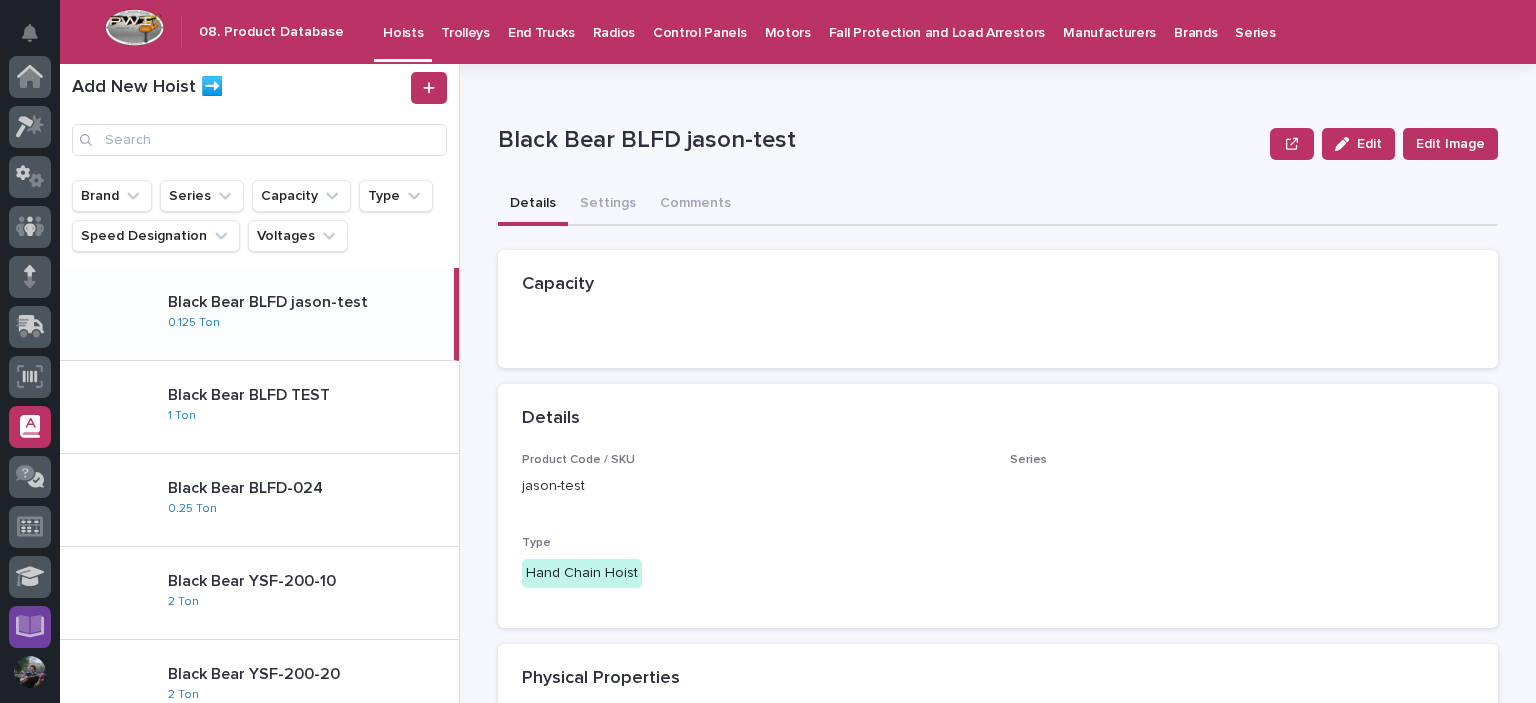 click at bounding box center (30, 626) 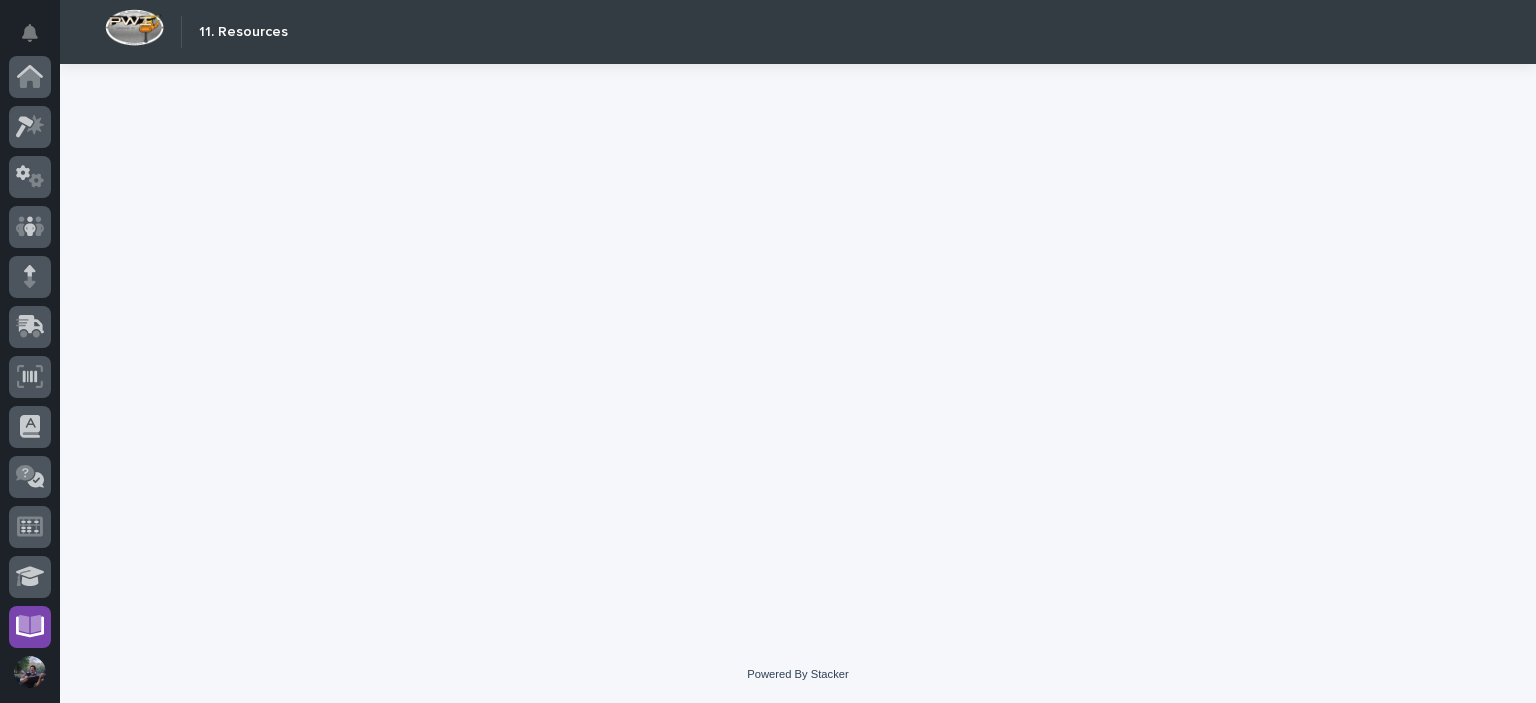 scroll, scrollTop: 404, scrollLeft: 0, axis: vertical 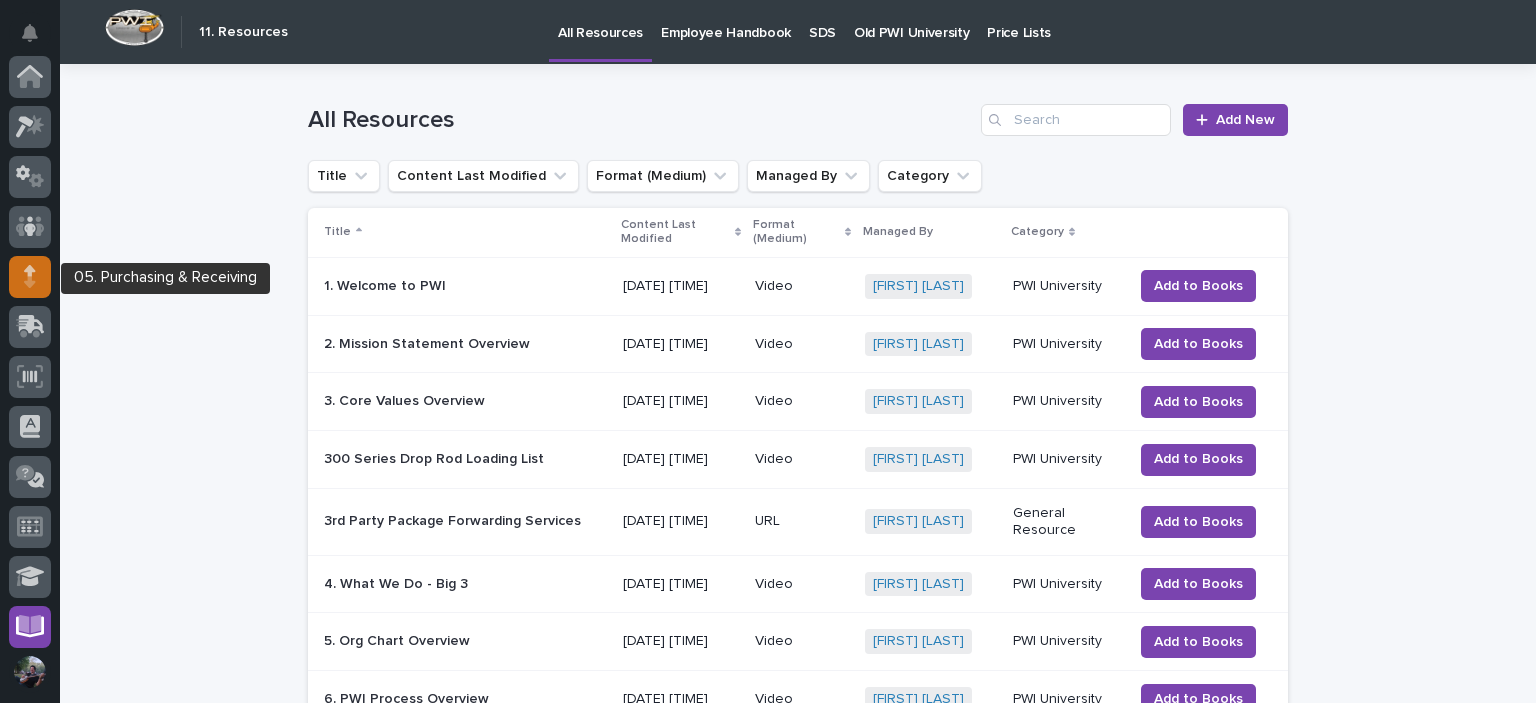 click at bounding box center (30, 277) 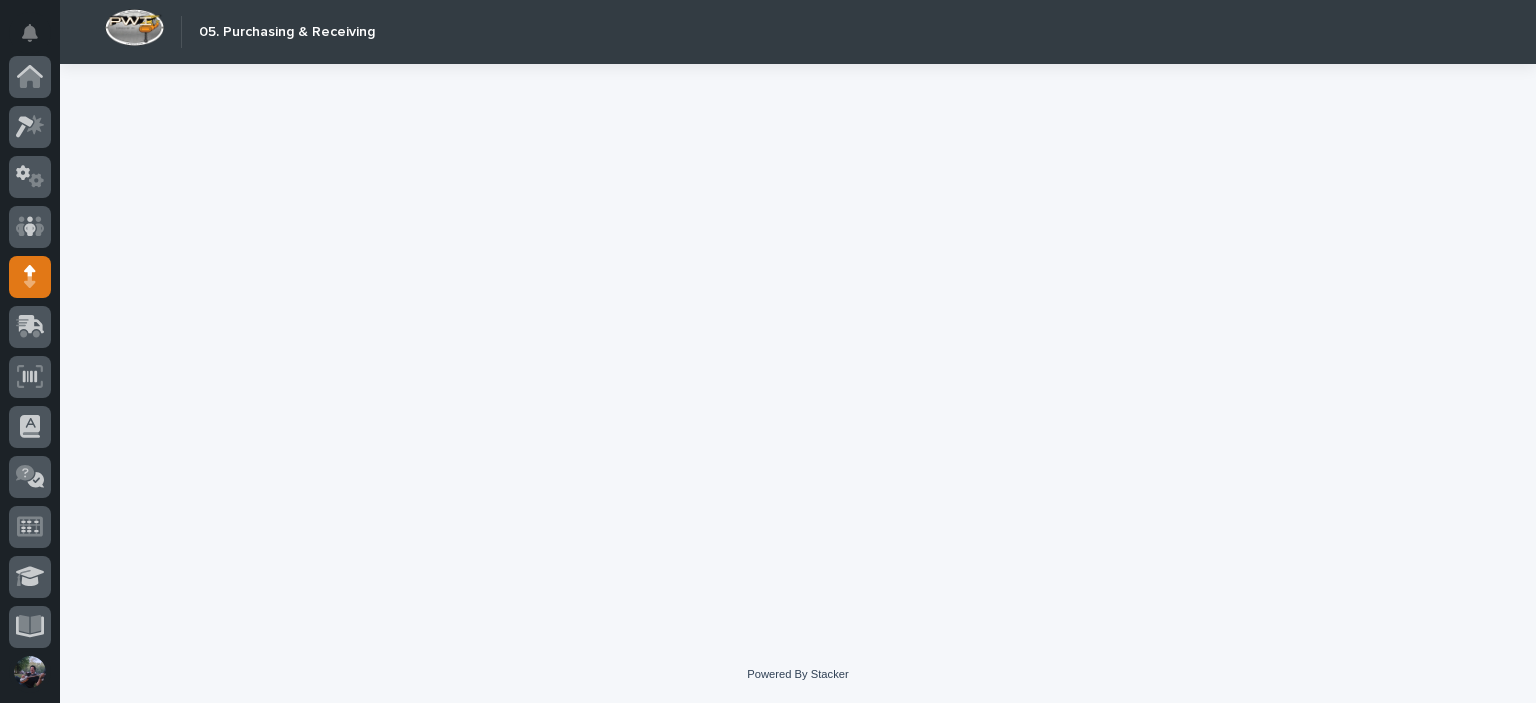 scroll, scrollTop: 200, scrollLeft: 0, axis: vertical 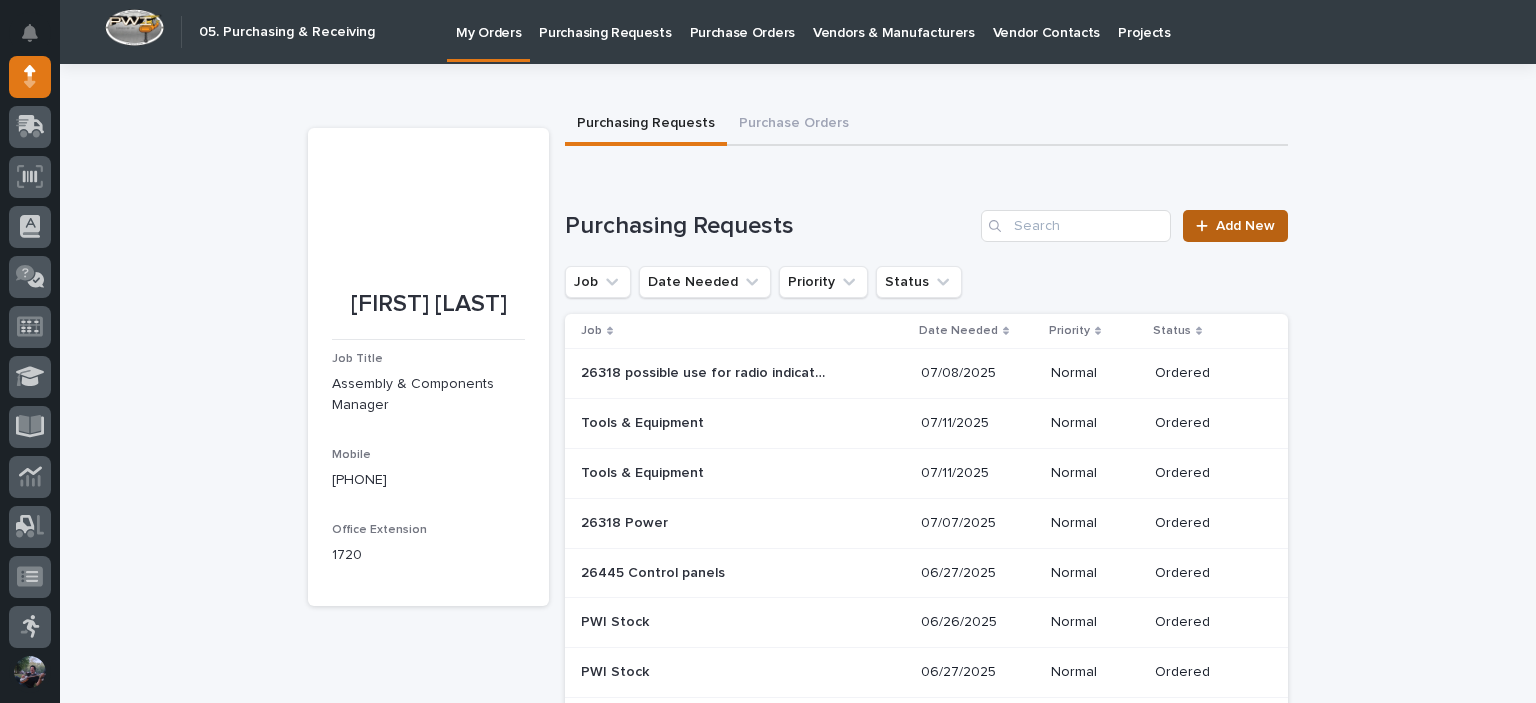 click on "Add New" at bounding box center [1245, 226] 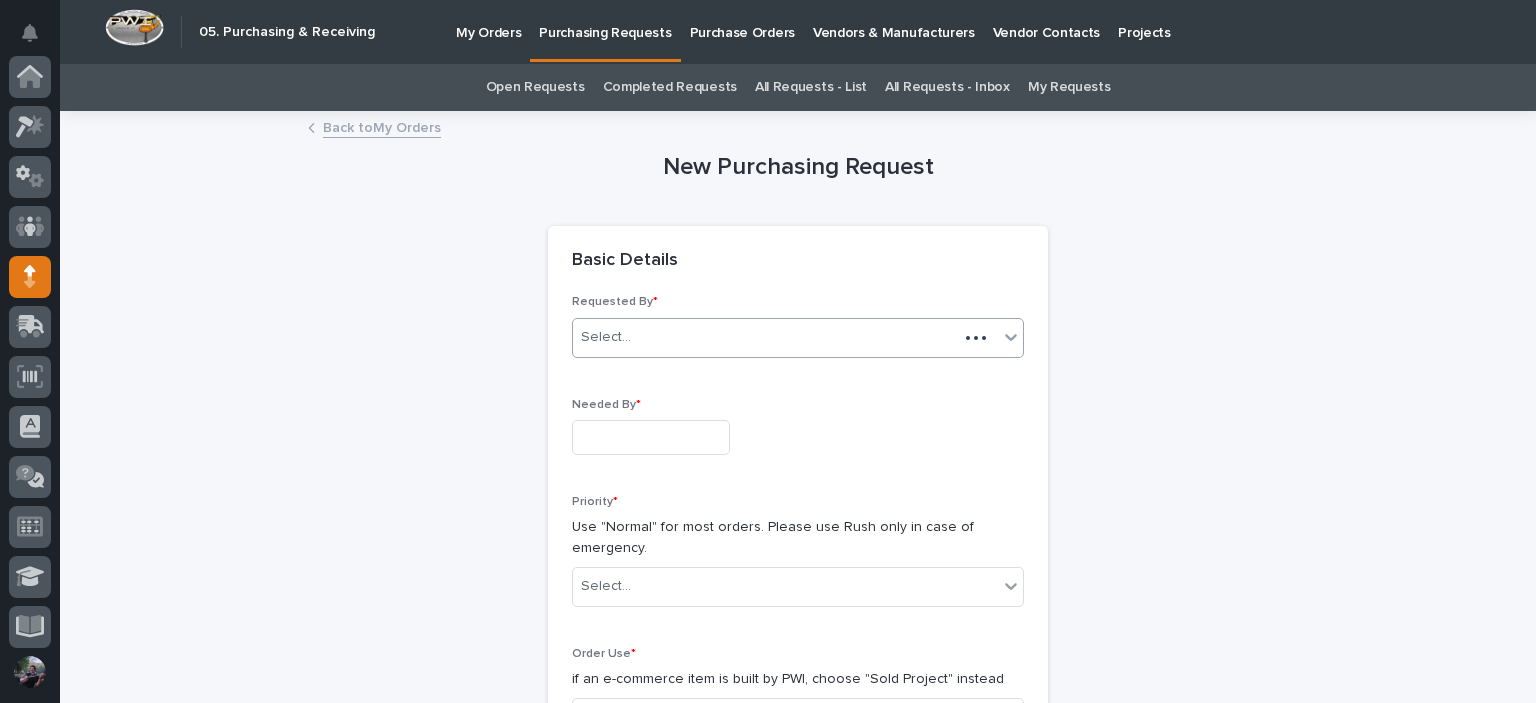scroll, scrollTop: 200, scrollLeft: 0, axis: vertical 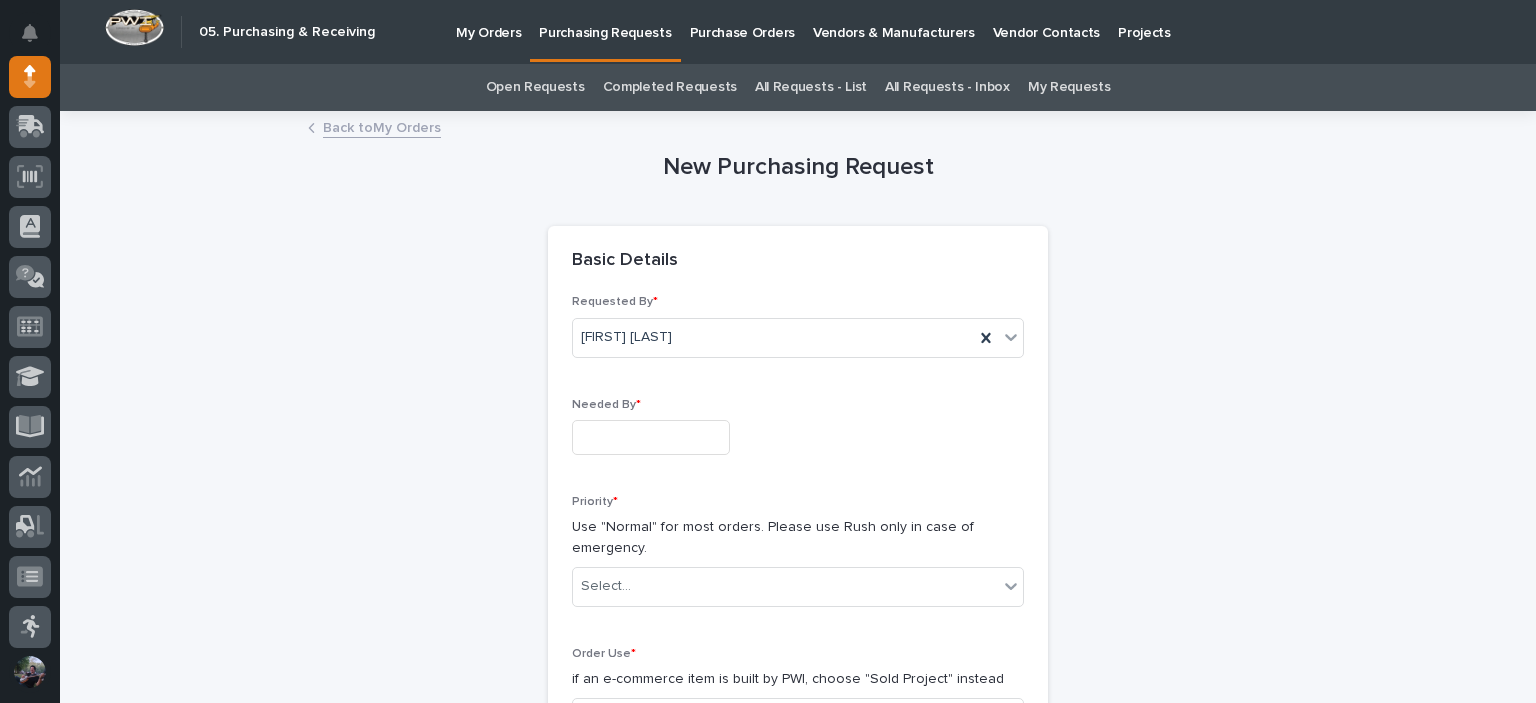 click at bounding box center [651, 437] 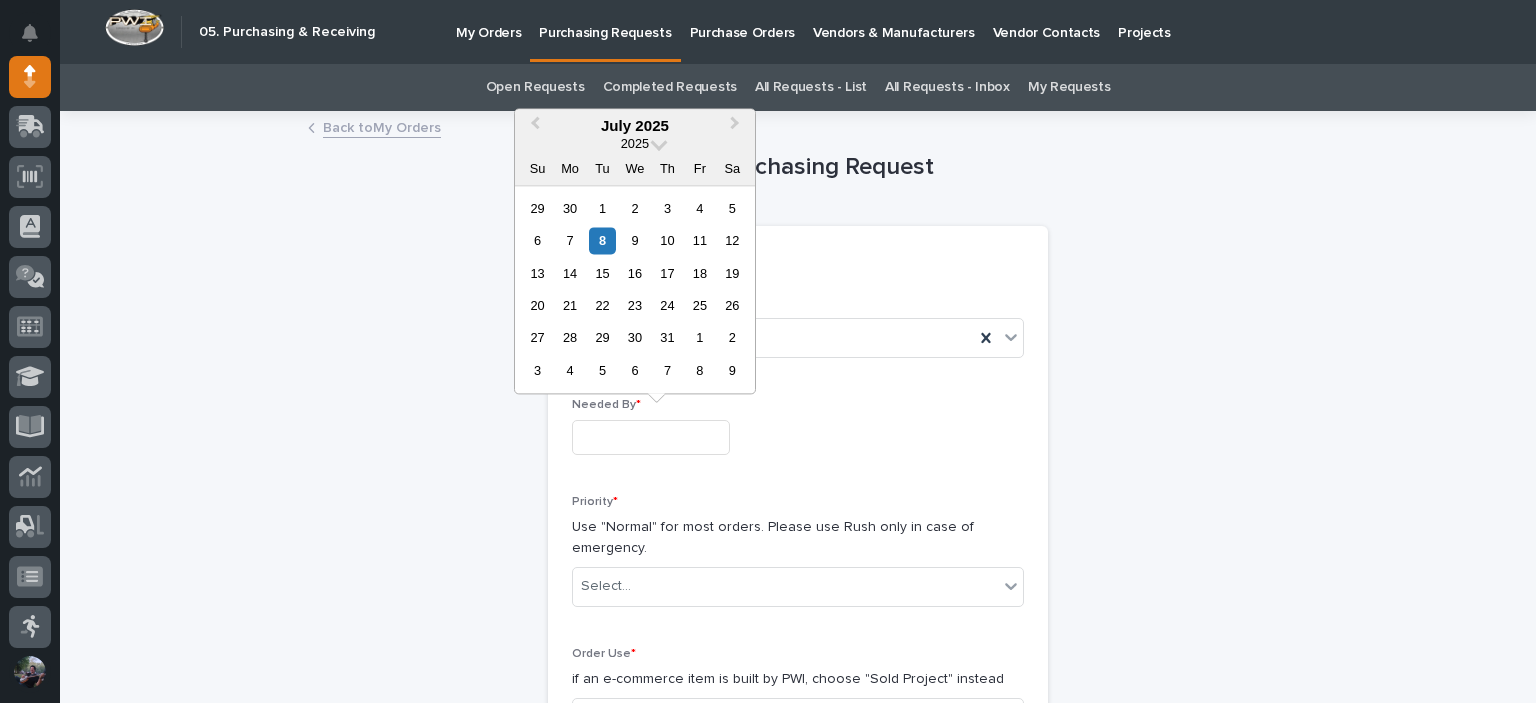click on "18" at bounding box center [699, 273] 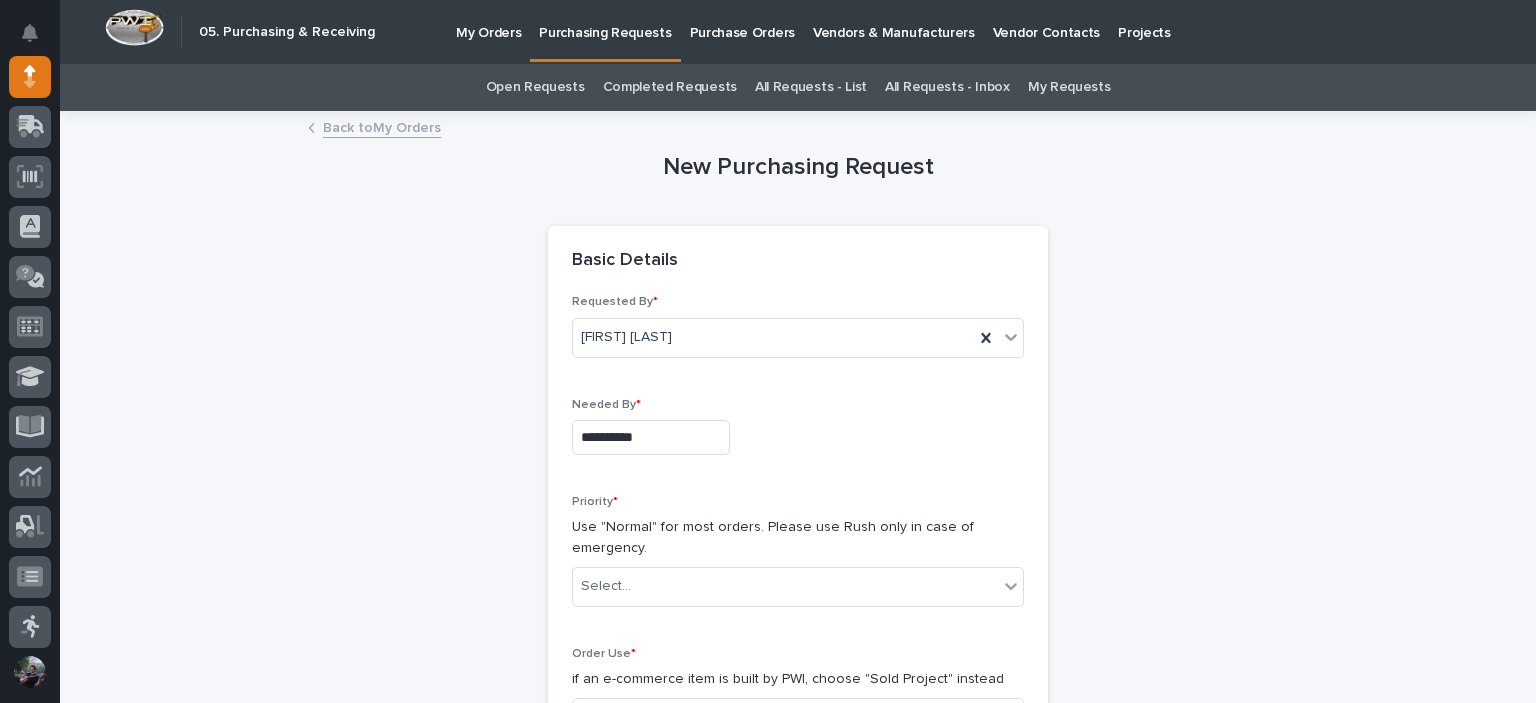 scroll, scrollTop: 333, scrollLeft: 0, axis: vertical 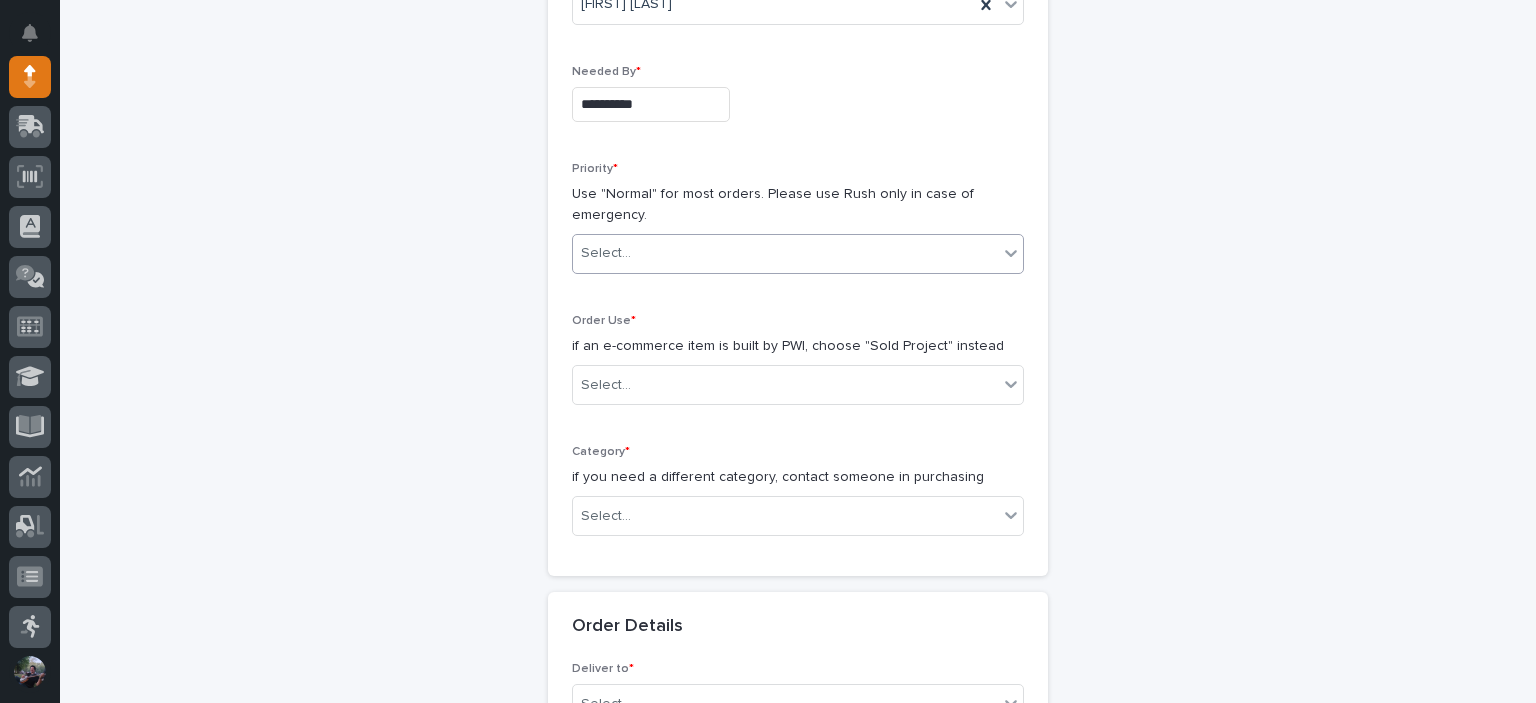 click on "Select..." at bounding box center [785, 253] 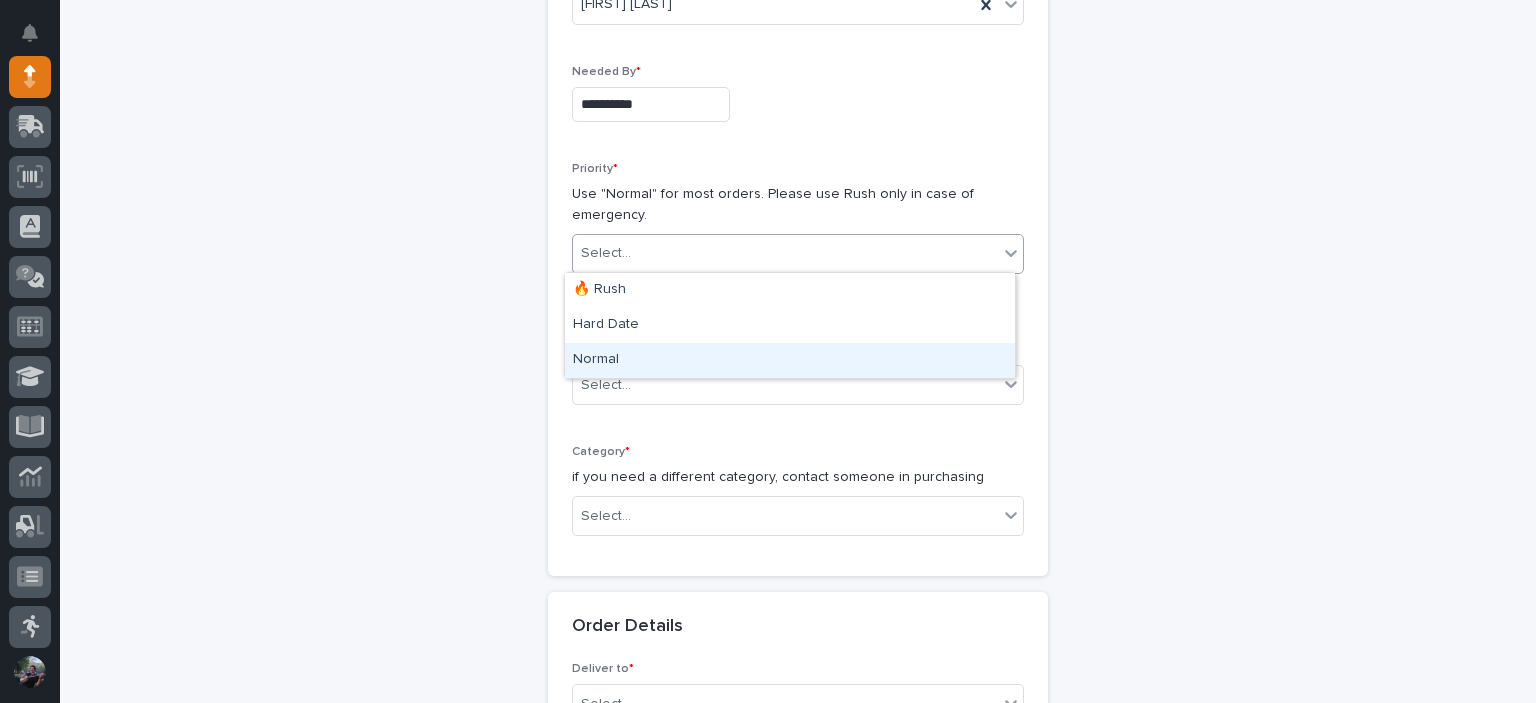 click on "Normal" at bounding box center (790, 360) 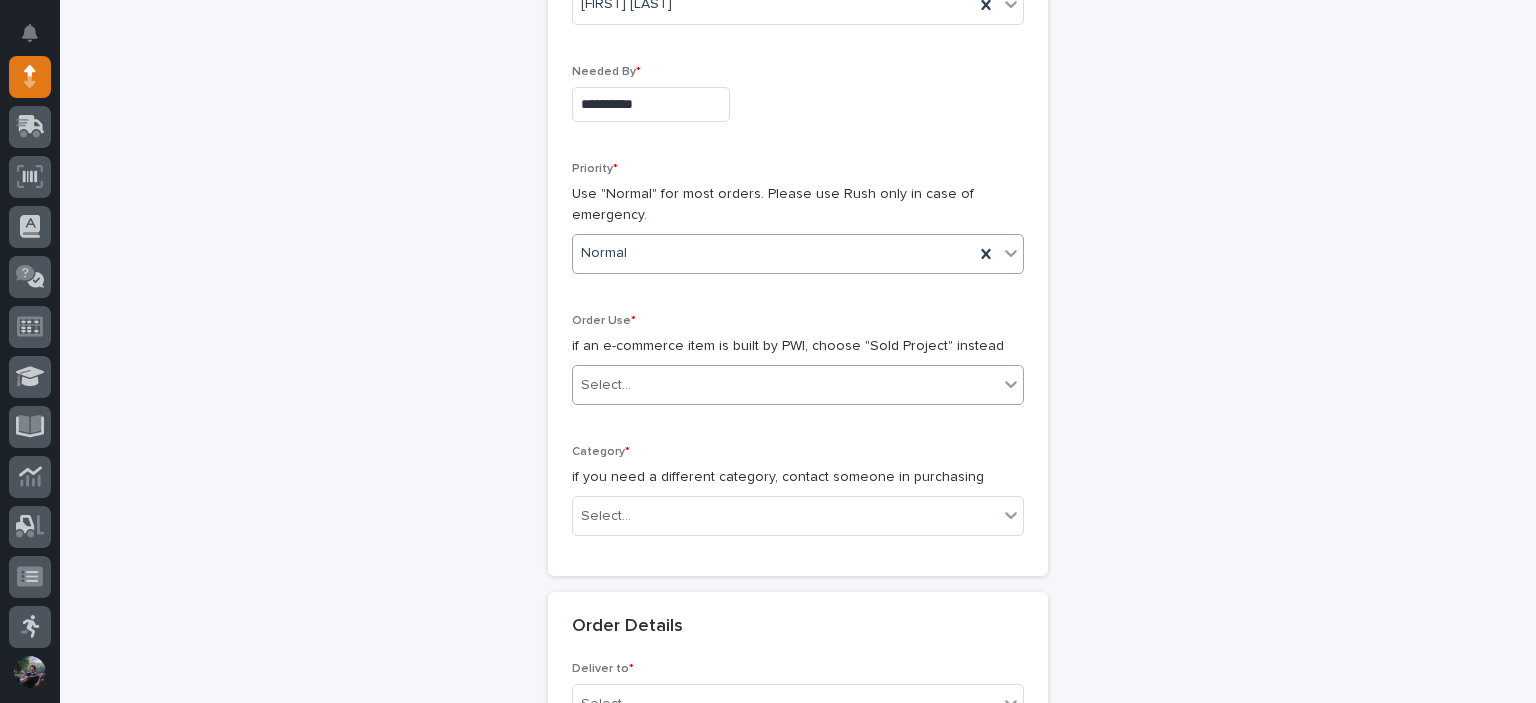 click on "Select..." at bounding box center (785, 385) 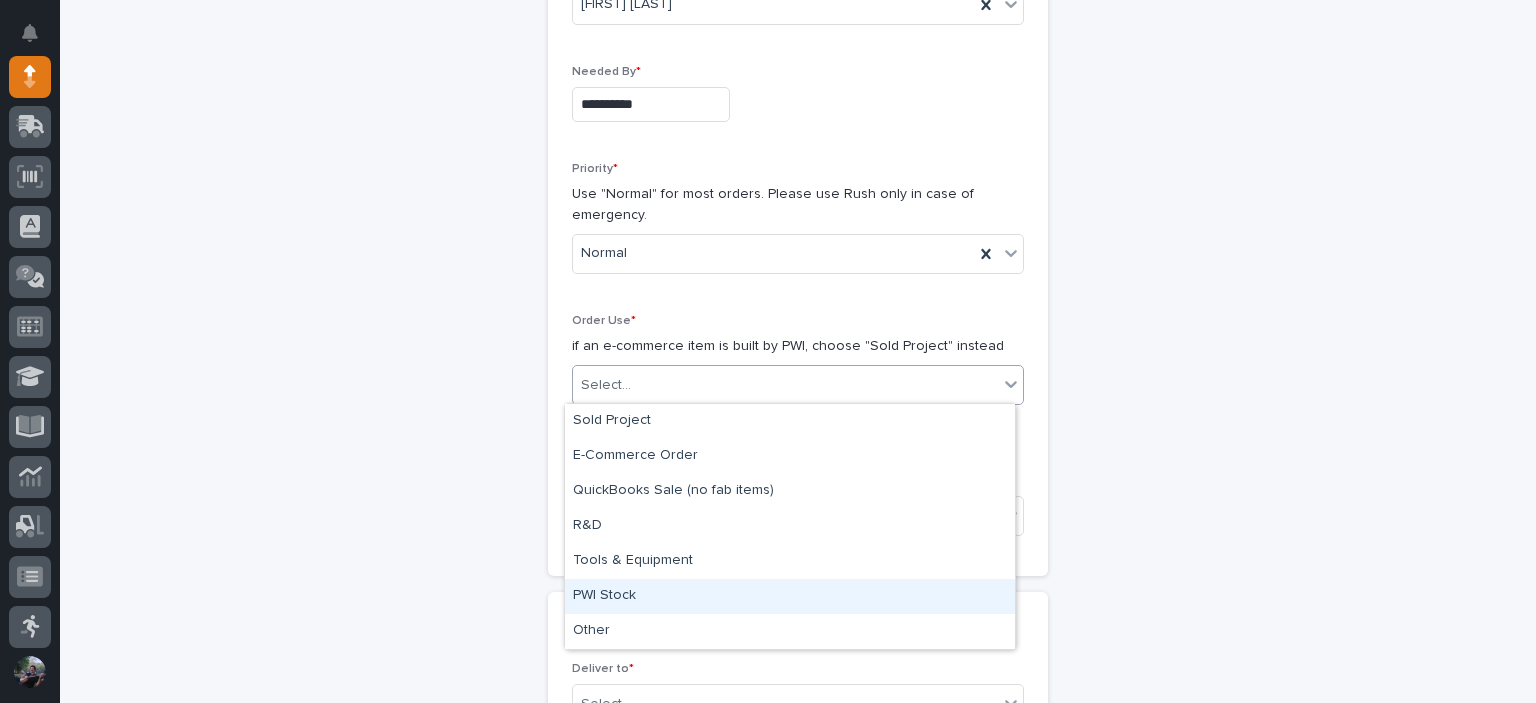 click on "PWI Stock" at bounding box center (790, 596) 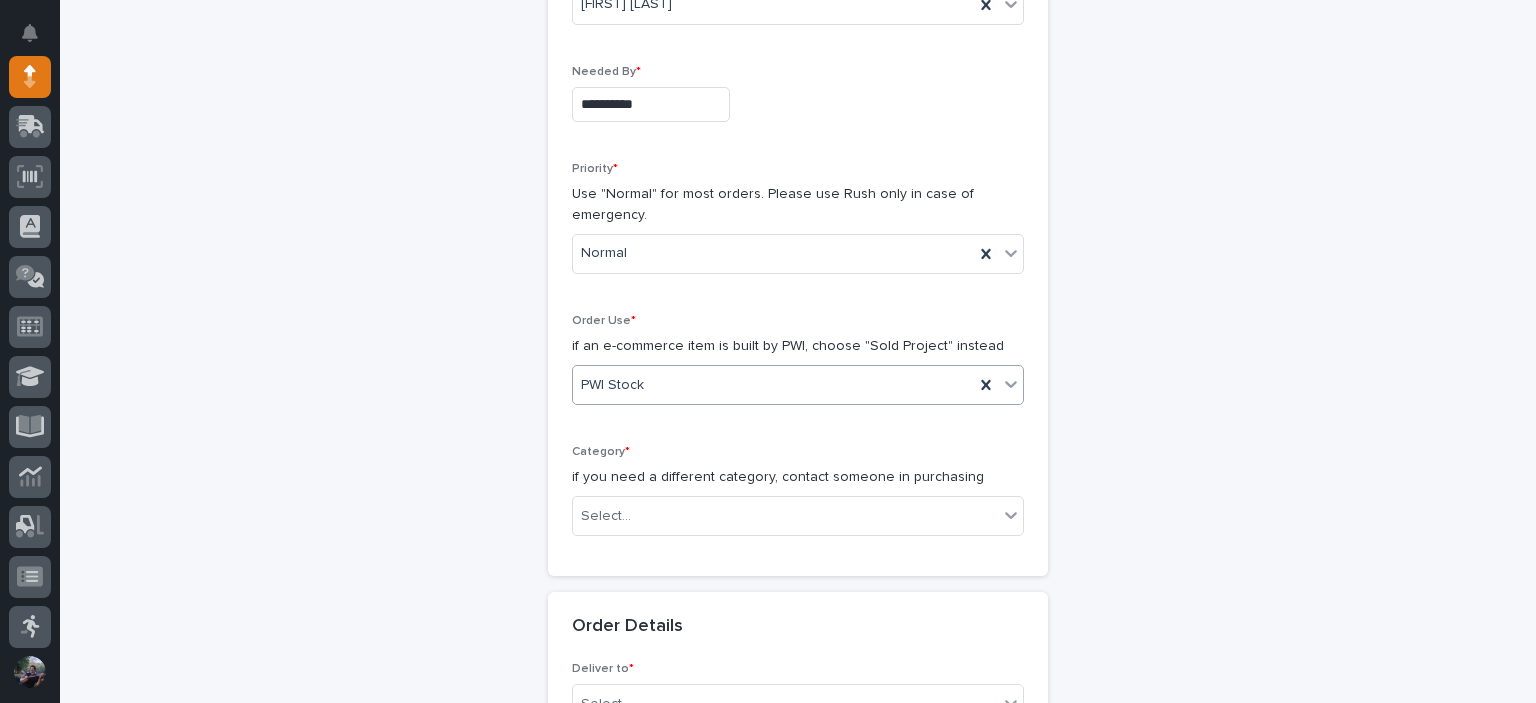 scroll, scrollTop: 666, scrollLeft: 0, axis: vertical 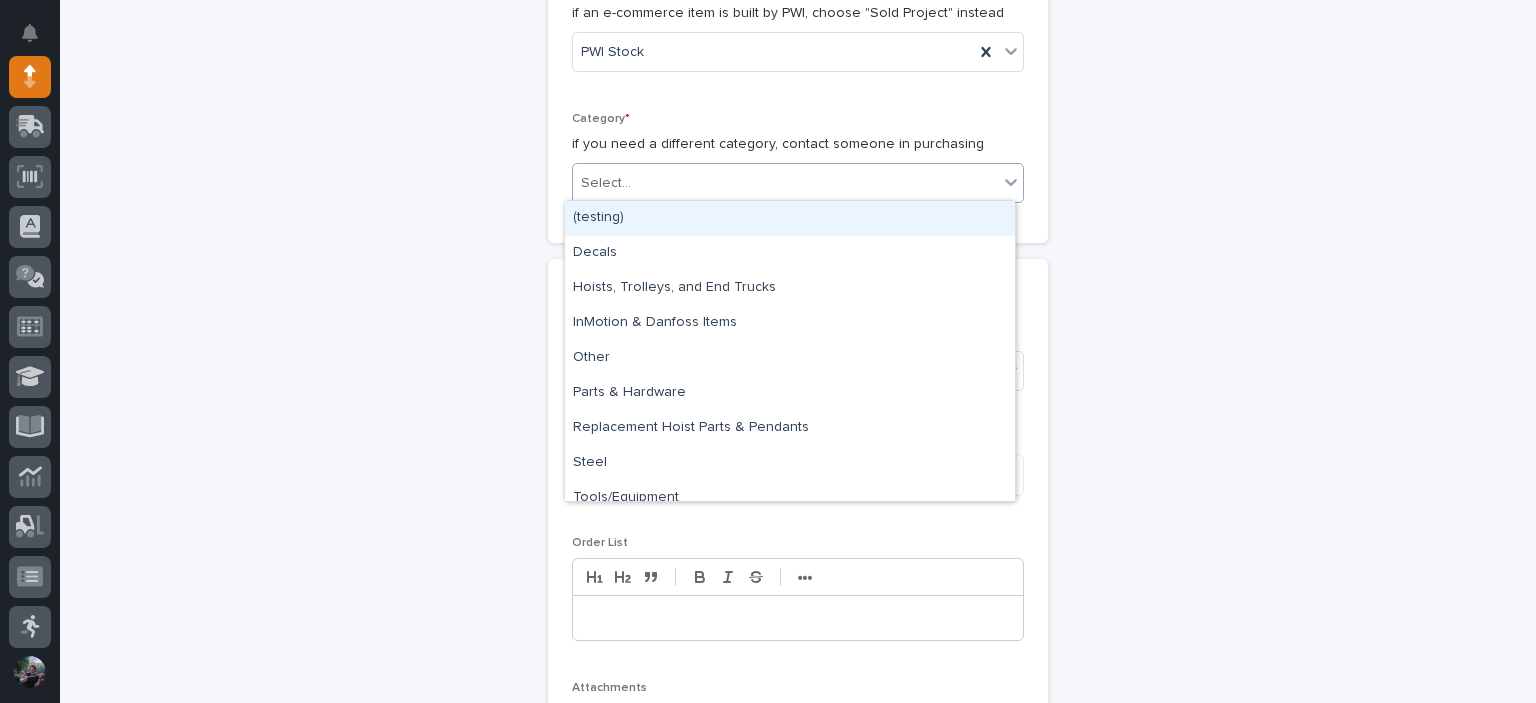 click on "Select..." at bounding box center [785, 183] 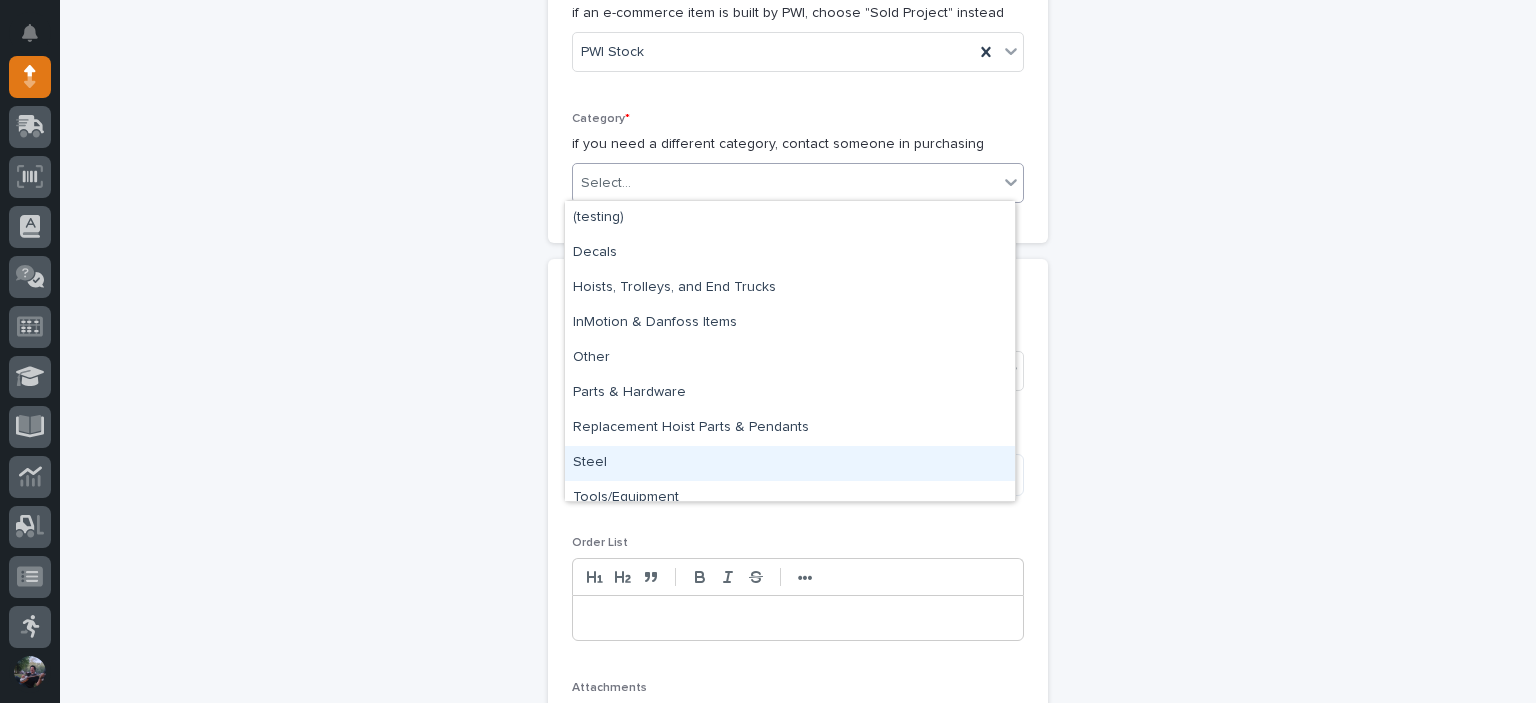scroll, scrollTop: 15, scrollLeft: 0, axis: vertical 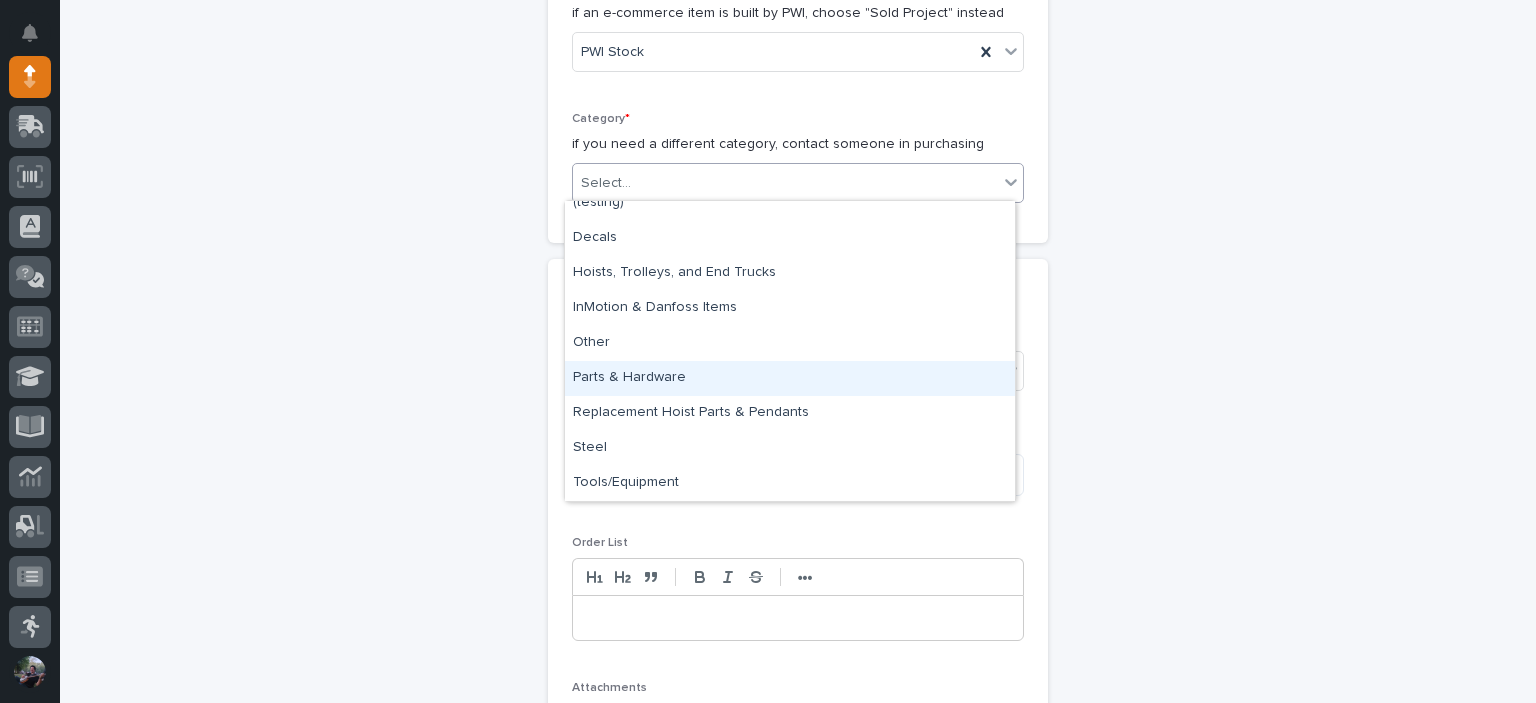 click on "Parts & Hardware" at bounding box center [790, 378] 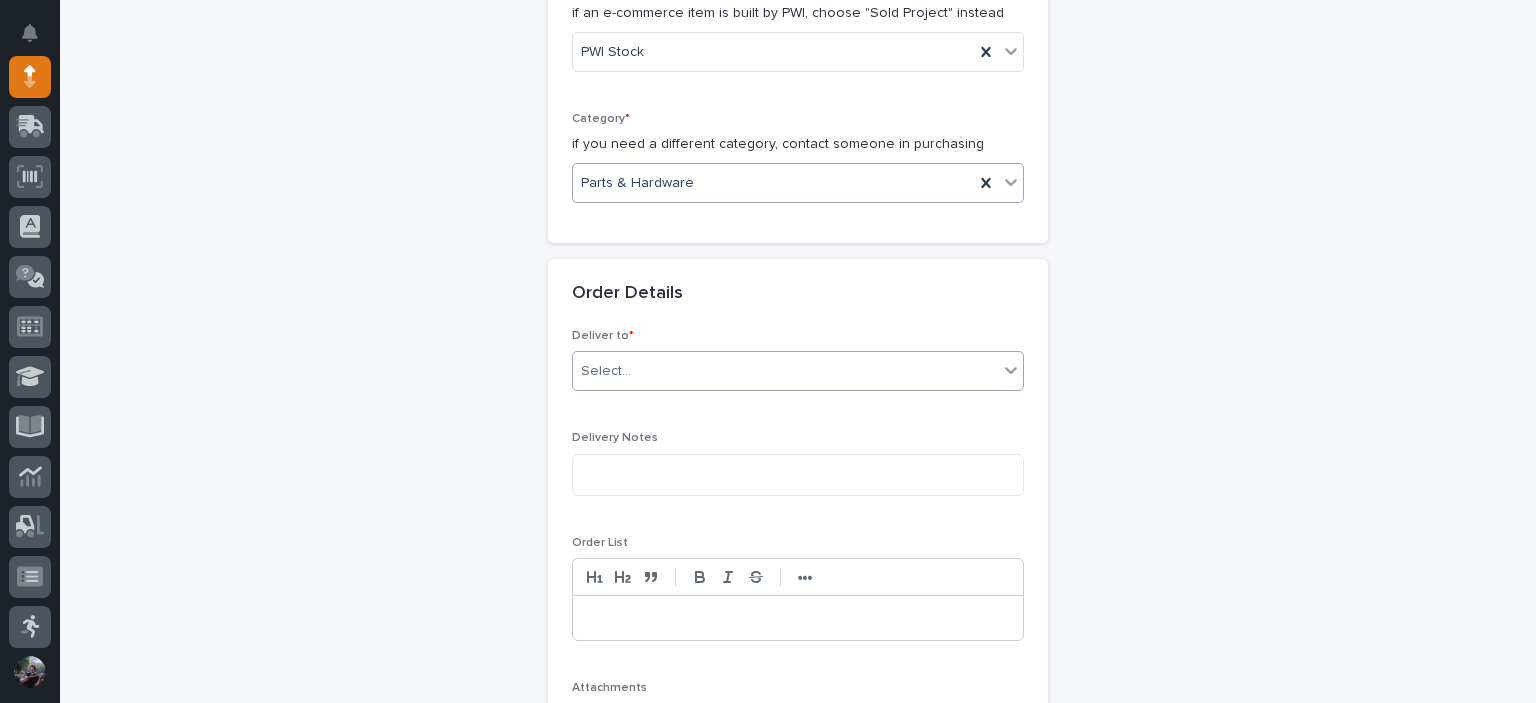 click on "Select..." at bounding box center [785, 371] 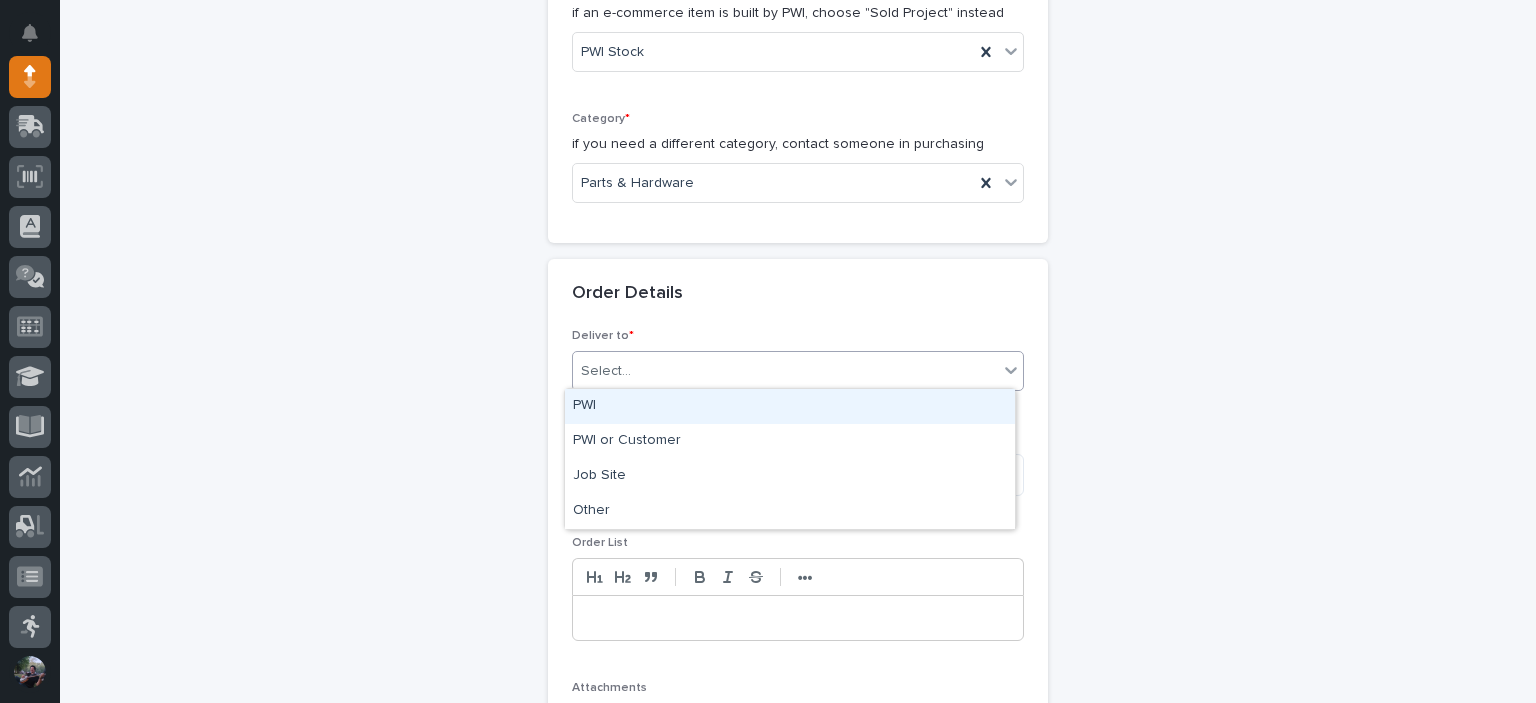 click on "PWI" at bounding box center [790, 406] 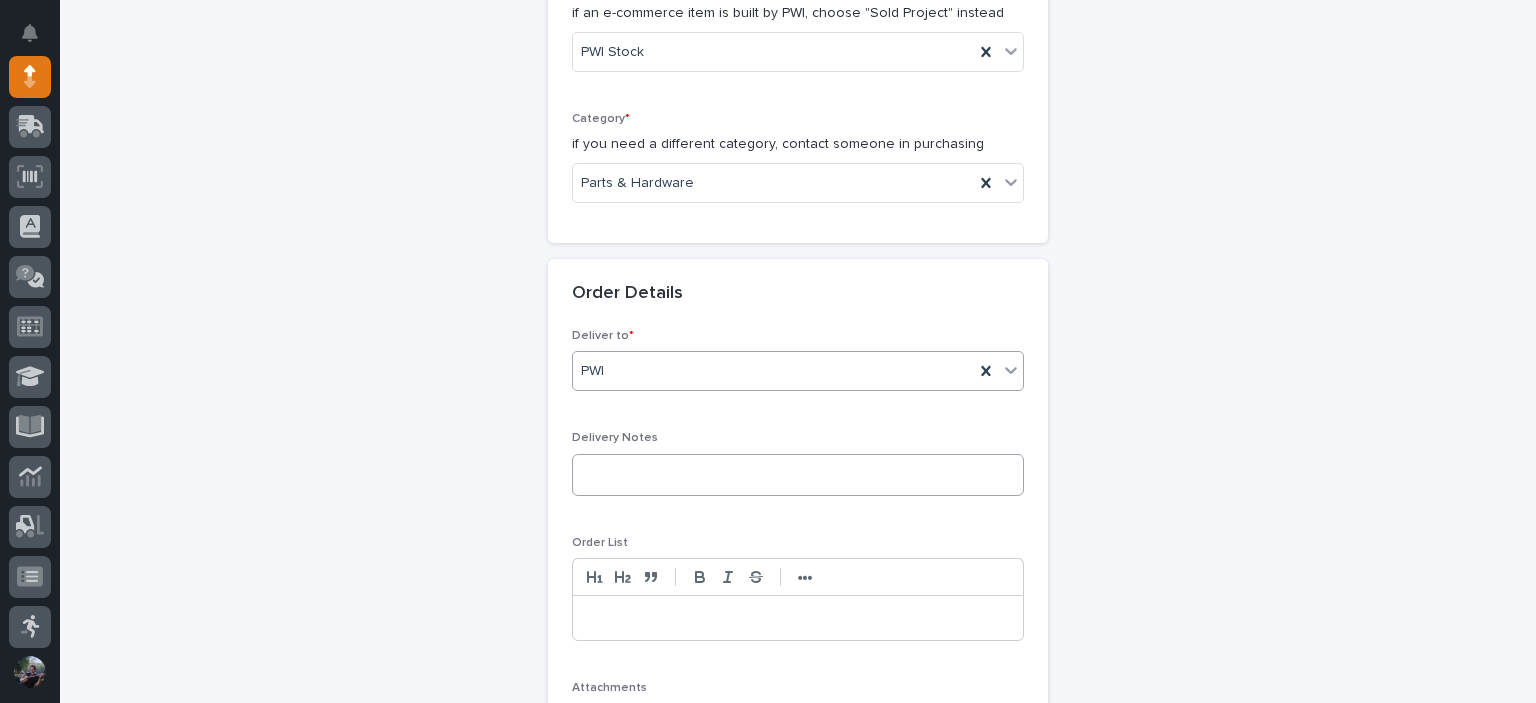 scroll, scrollTop: 1000, scrollLeft: 0, axis: vertical 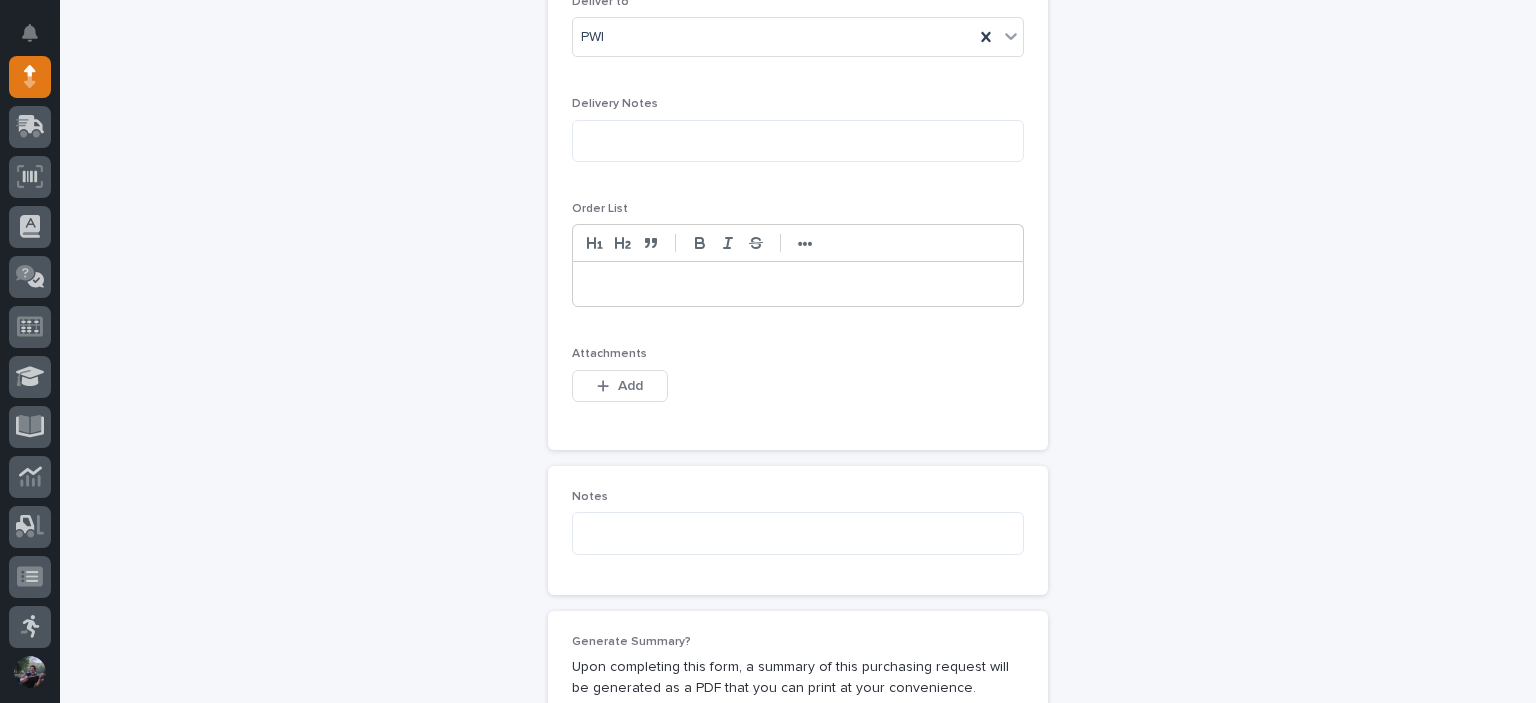 click at bounding box center [798, 284] 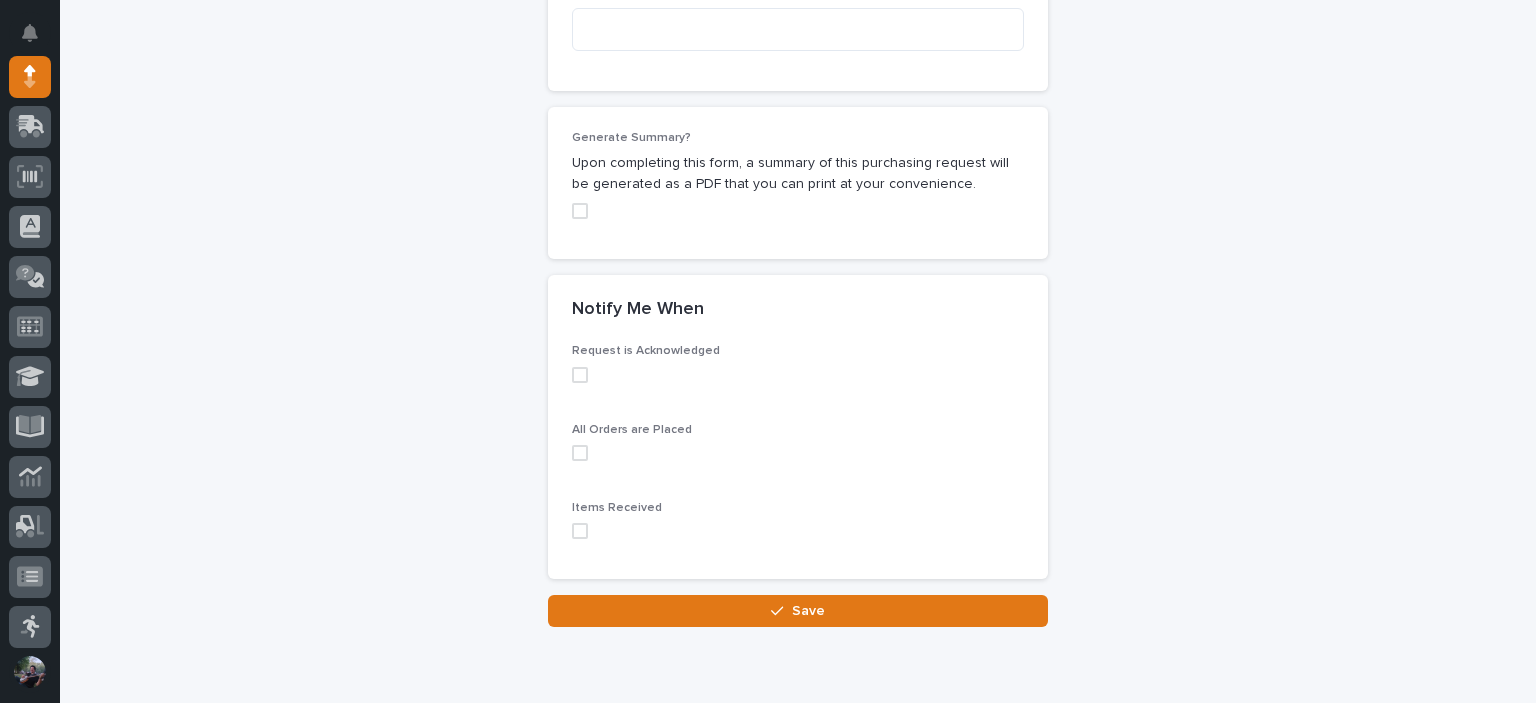 scroll, scrollTop: 1582, scrollLeft: 0, axis: vertical 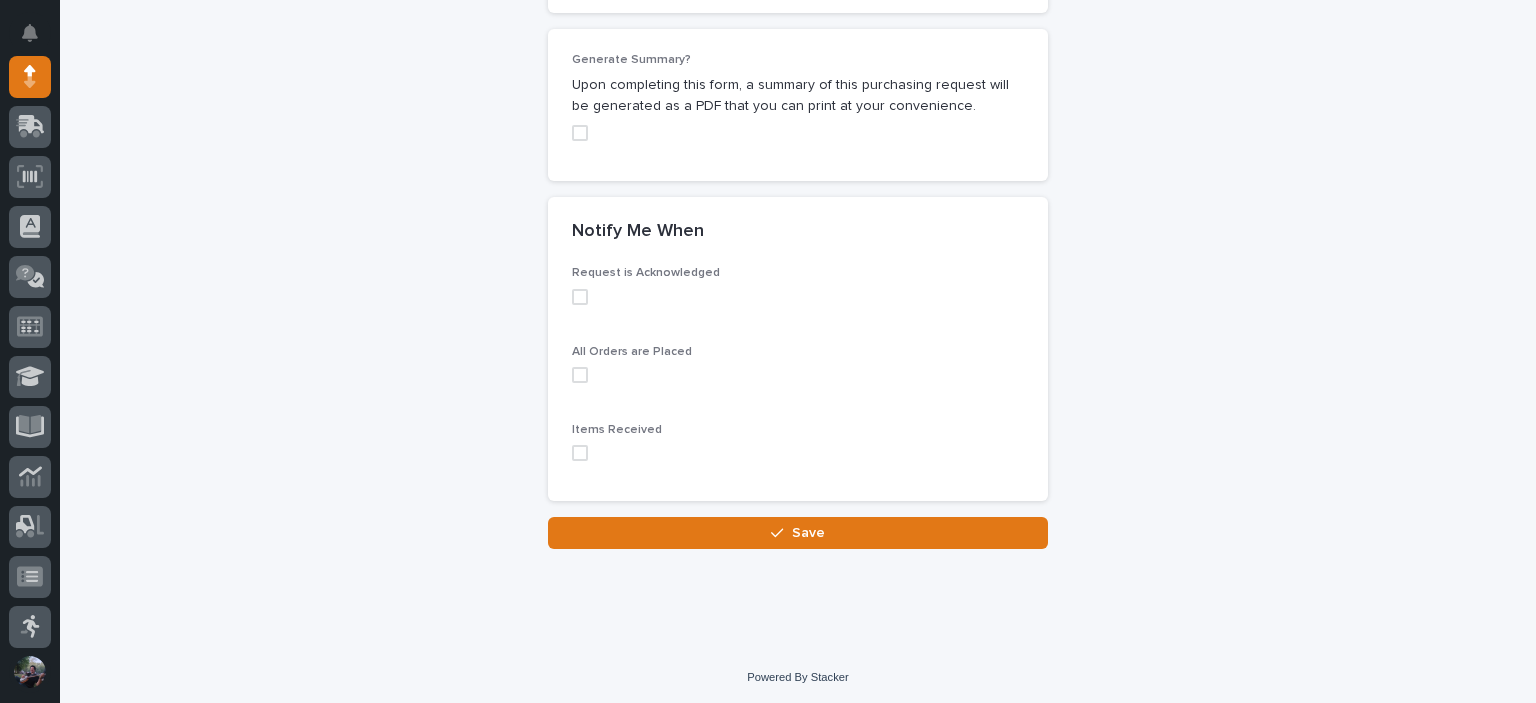click at bounding box center (580, 453) 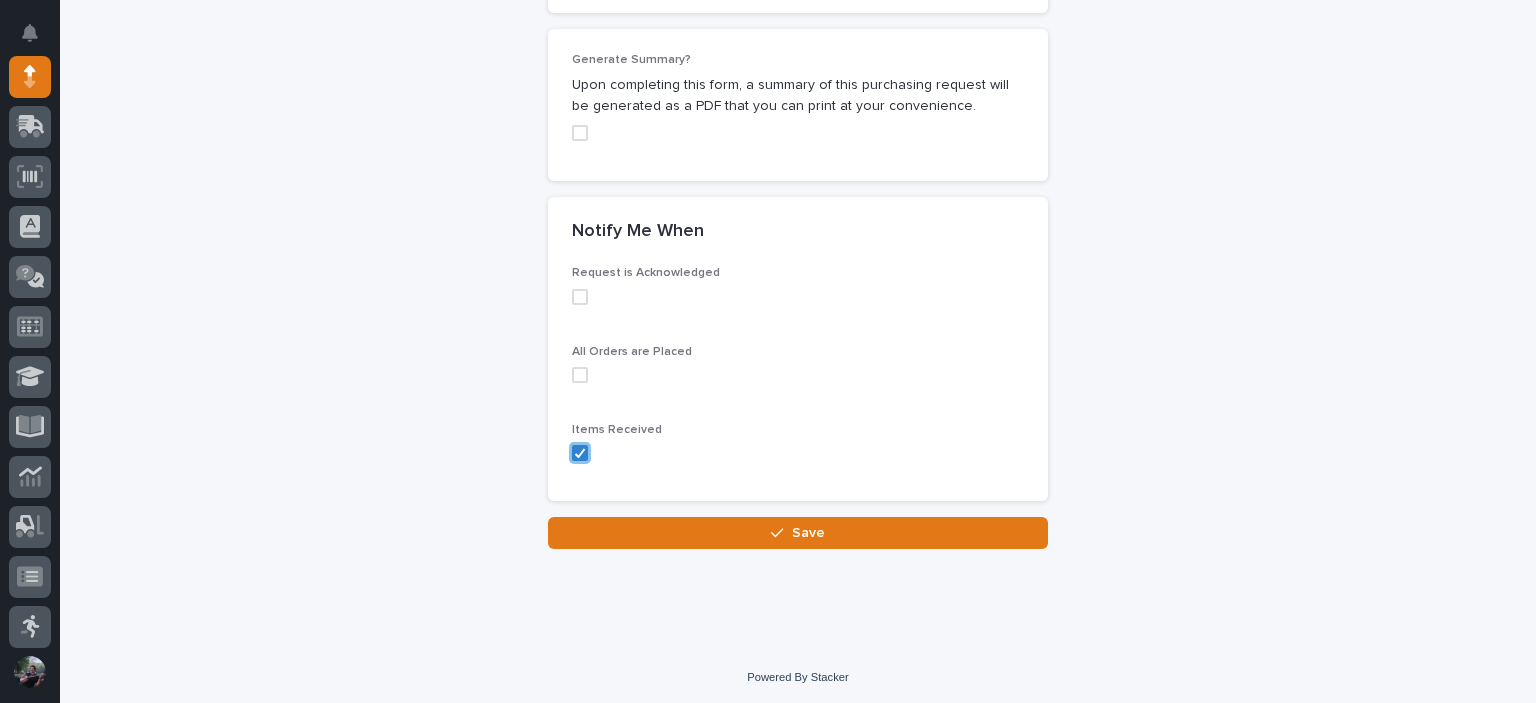 click on "Save" at bounding box center (798, 533) 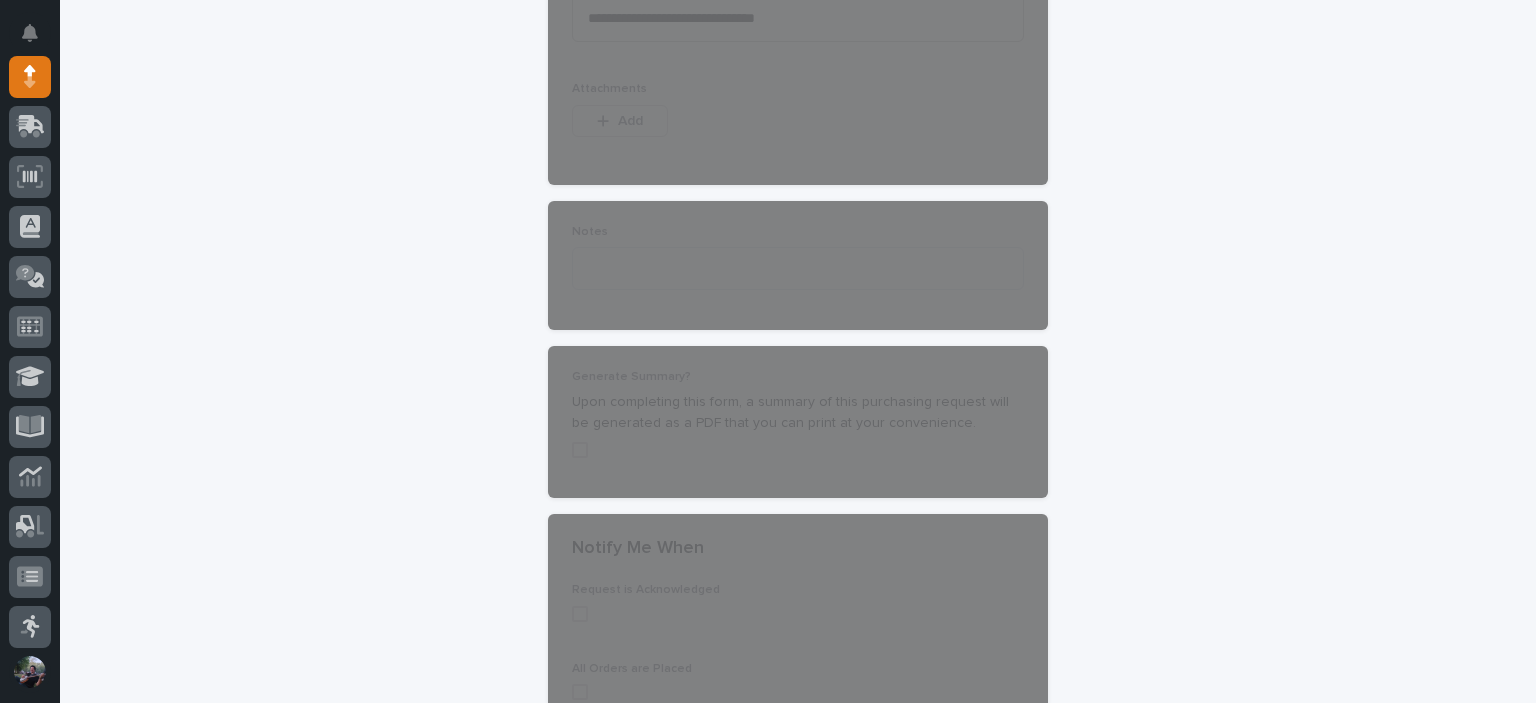 scroll, scrollTop: 1182, scrollLeft: 0, axis: vertical 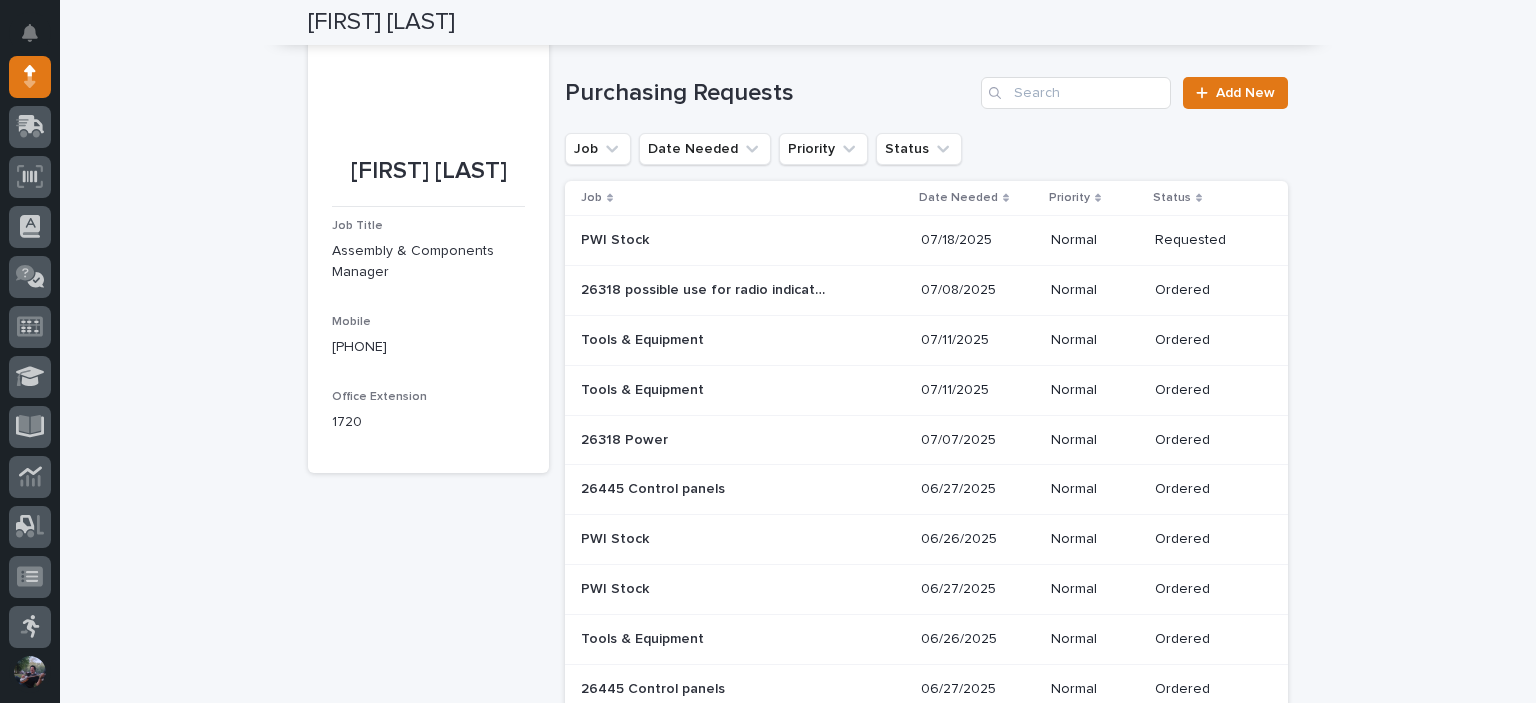 click at bounding box center [706, 240] 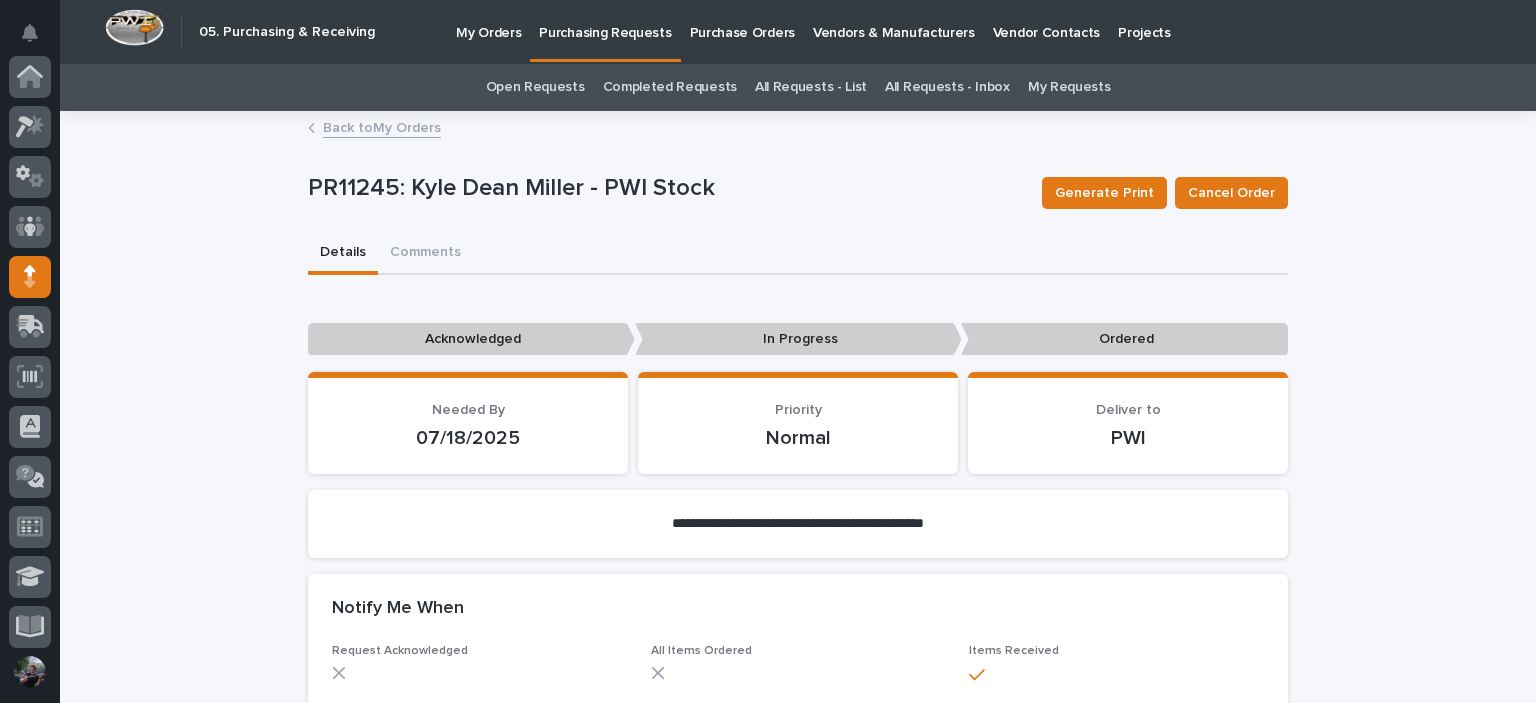 scroll, scrollTop: 200, scrollLeft: 0, axis: vertical 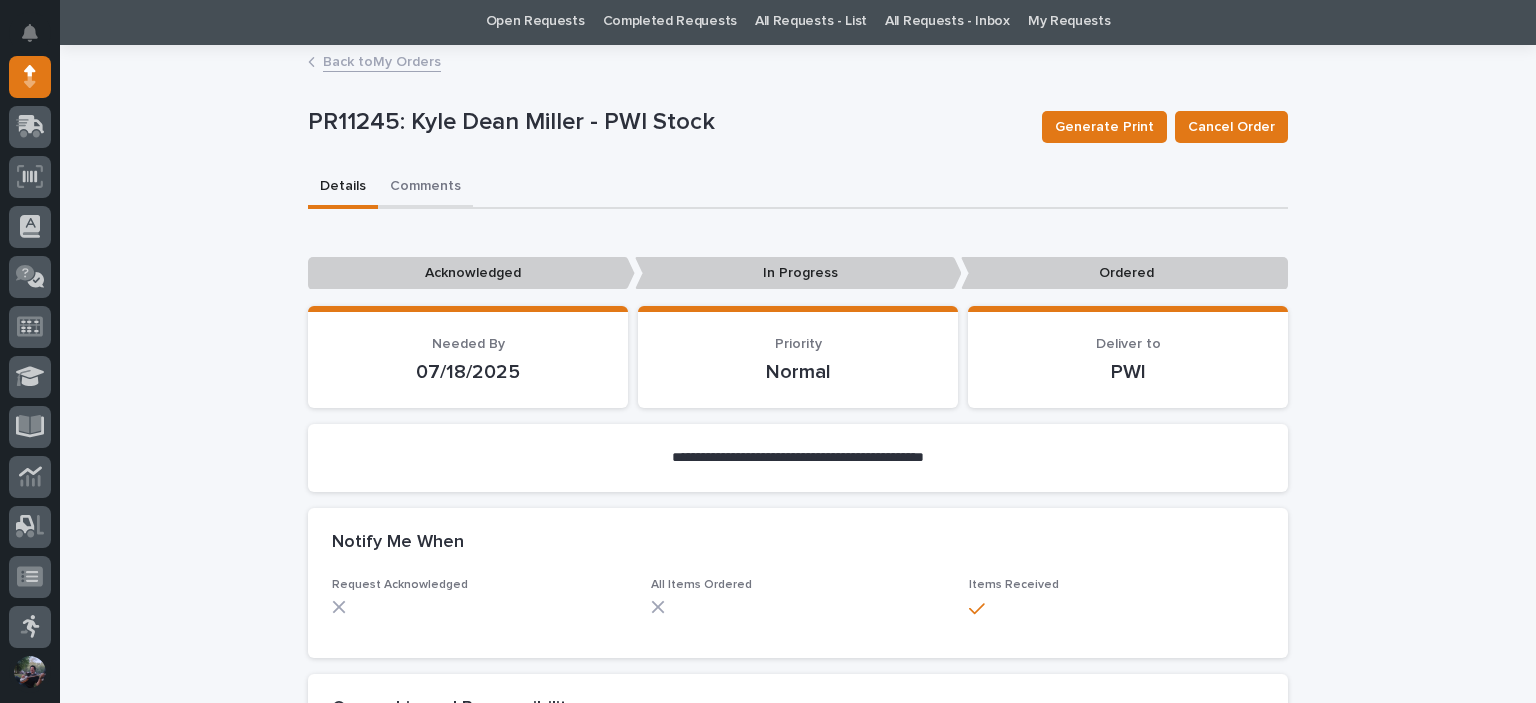 click on "**********" at bounding box center (798, 1017) 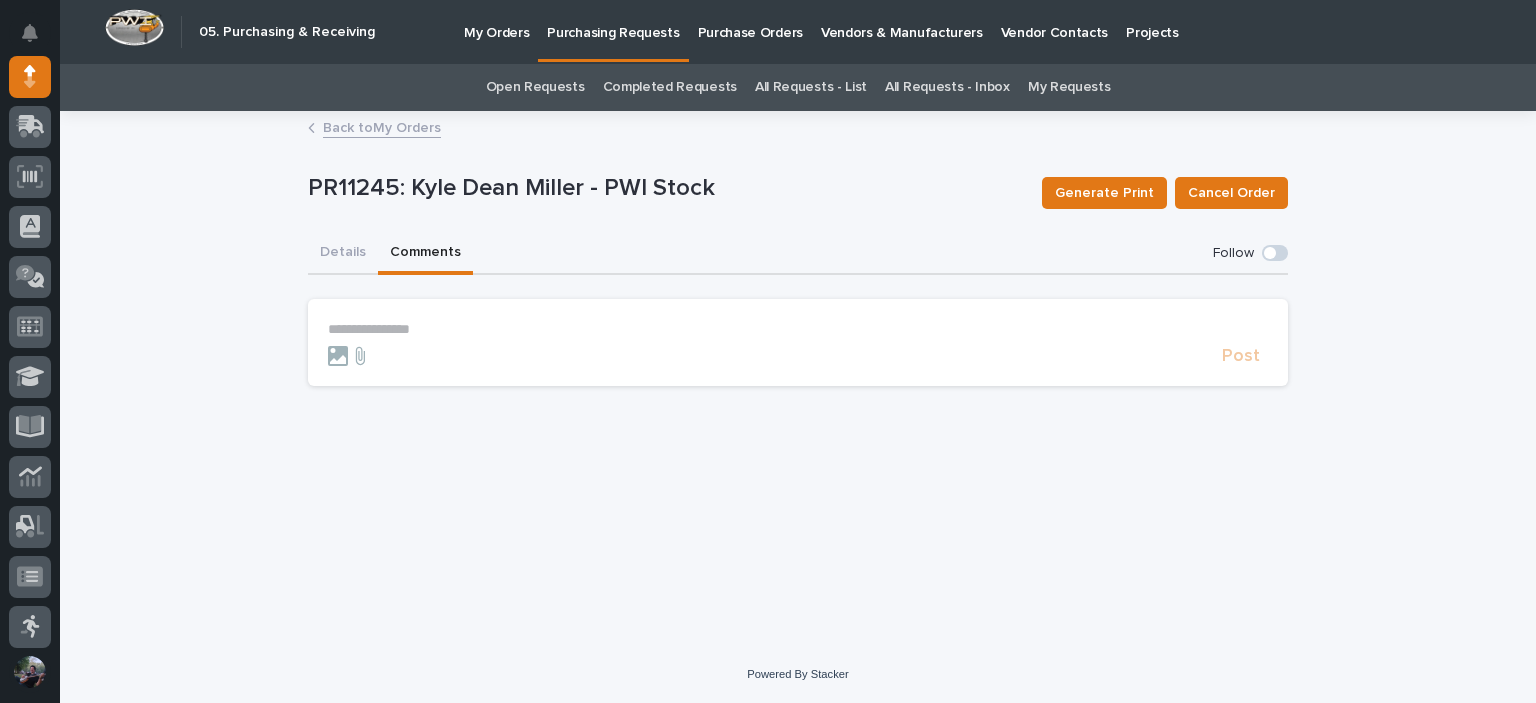scroll, scrollTop: 0, scrollLeft: 0, axis: both 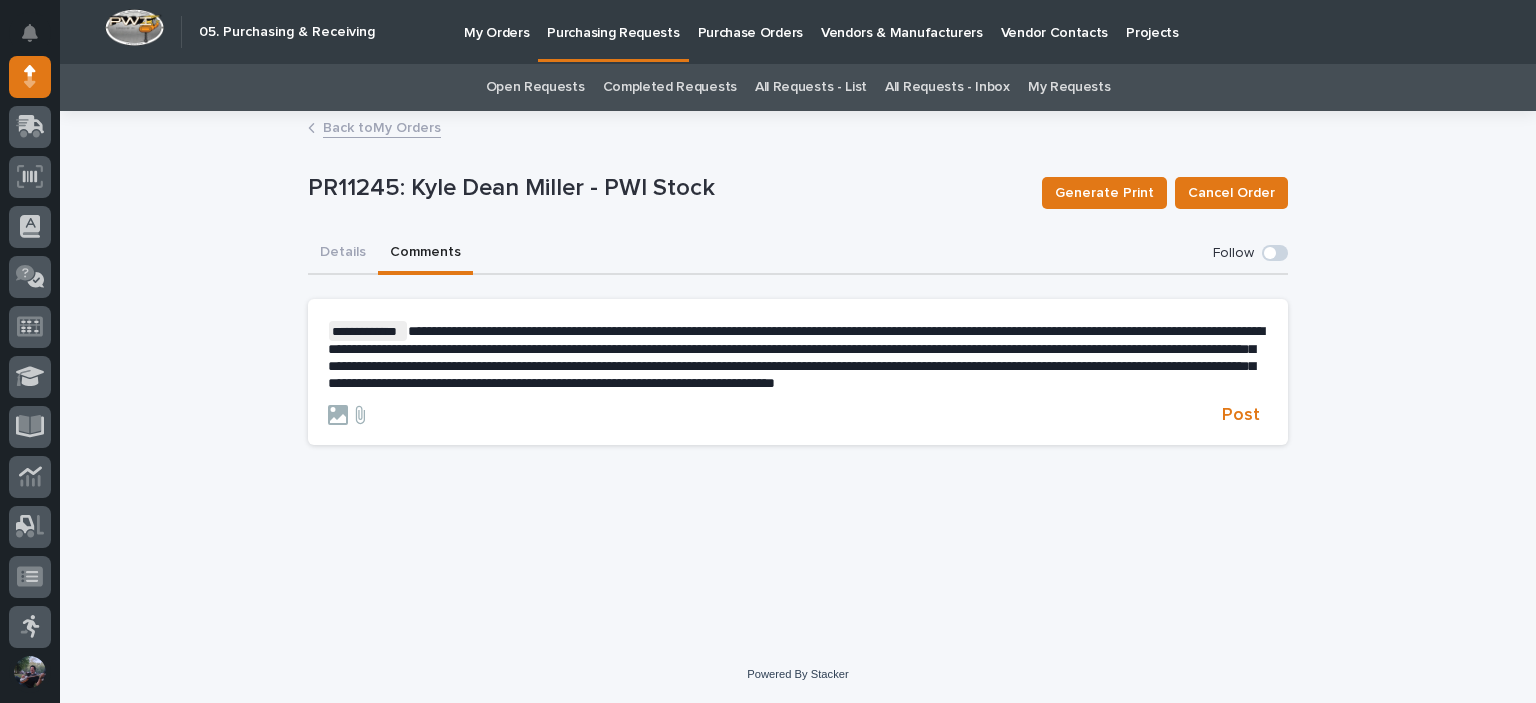 click on "**********" at bounding box center [328, 331] 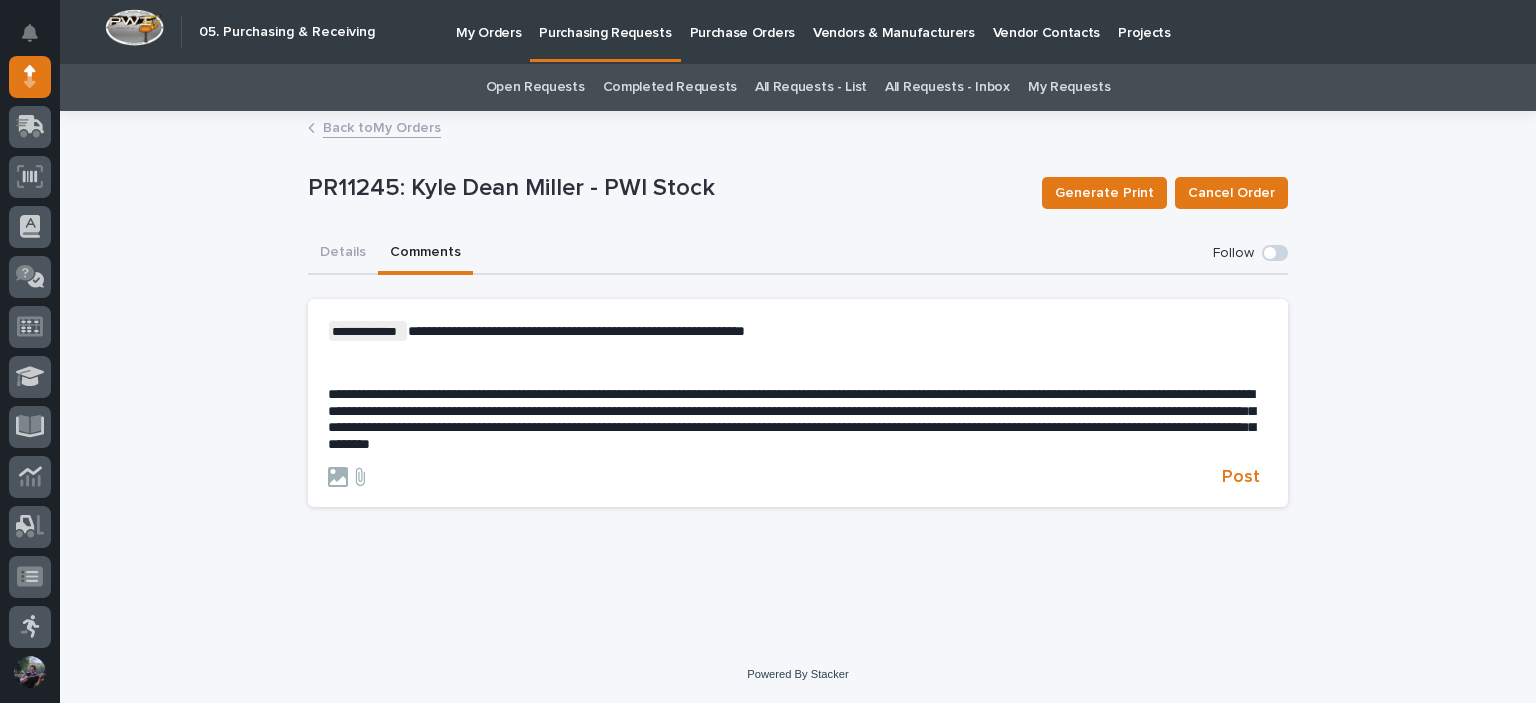 click on "**********" at bounding box center [798, 331] 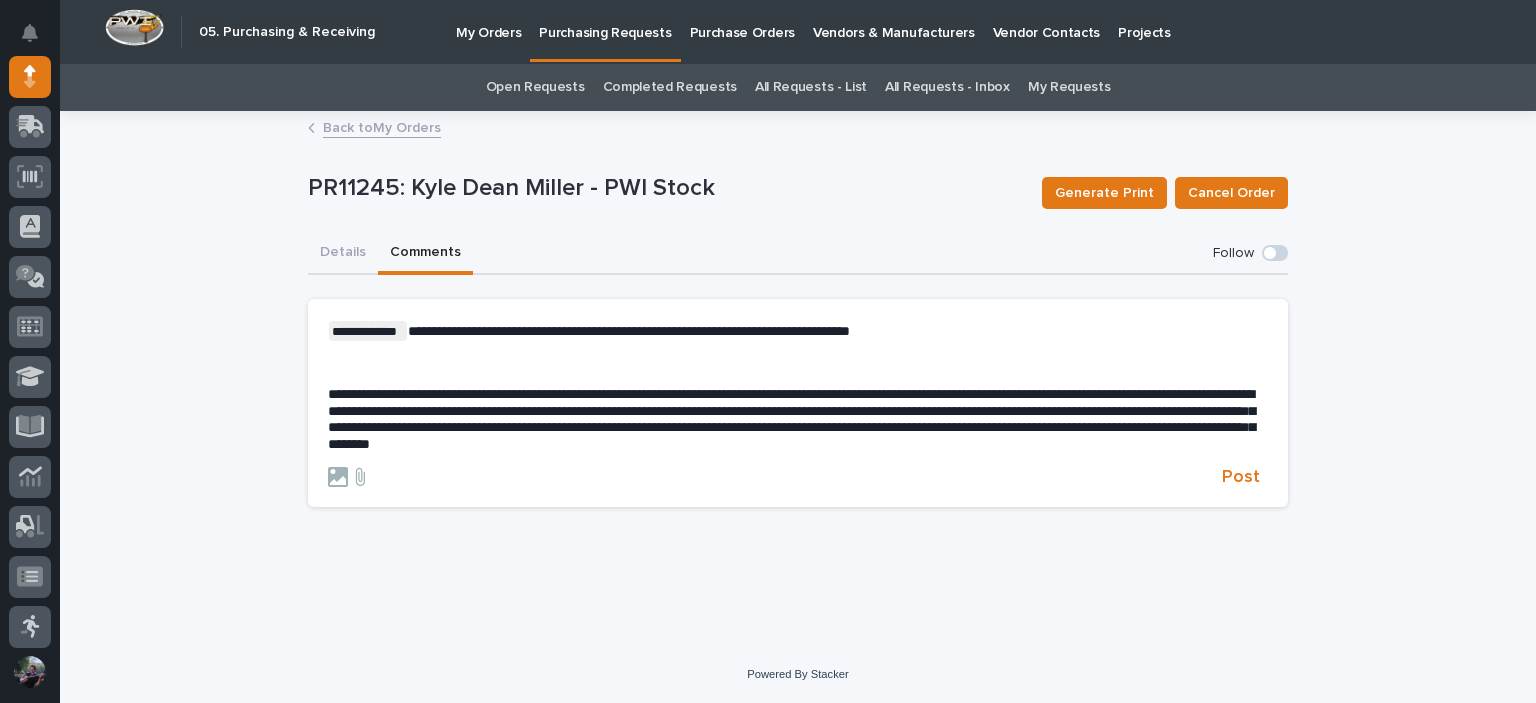 click on "﻿" at bounding box center (798, 363) 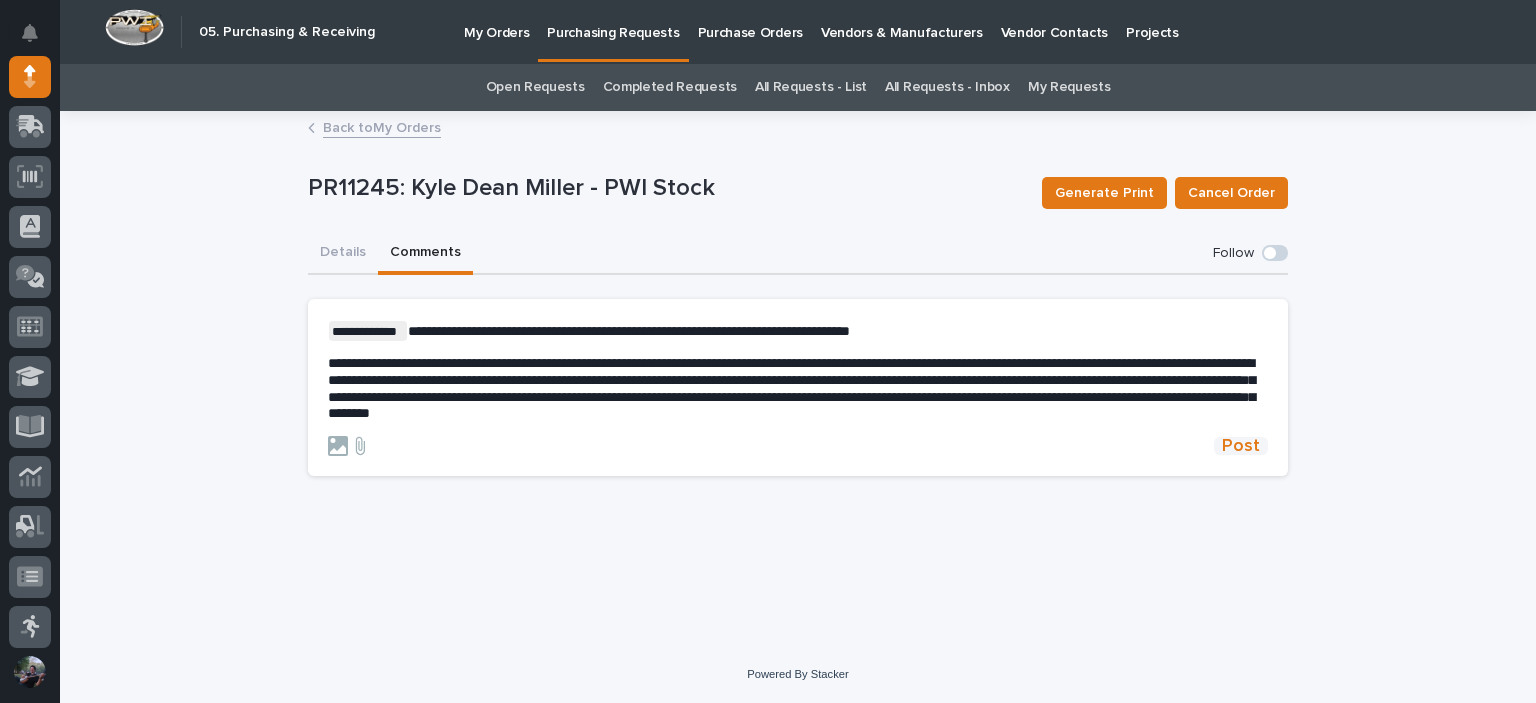 click on "Post" at bounding box center [1241, 446] 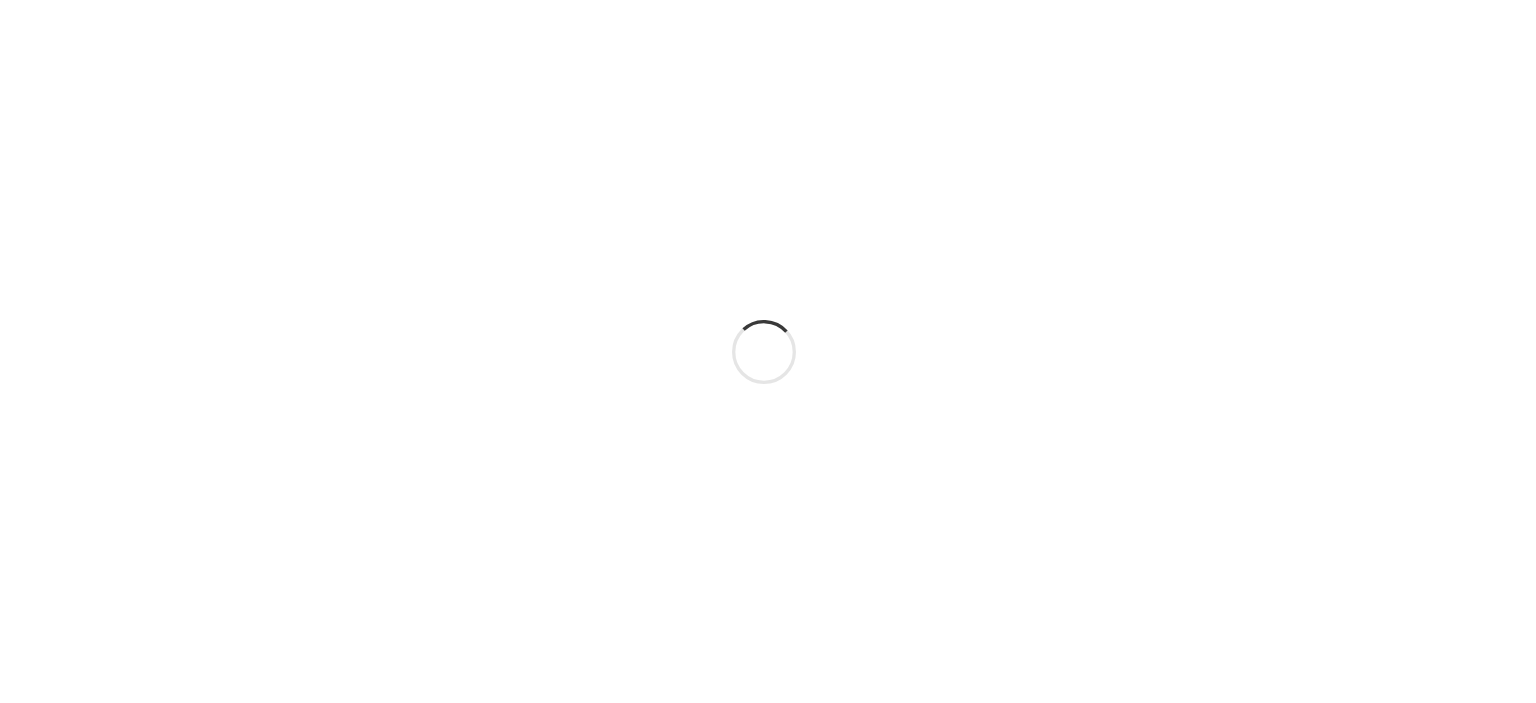 scroll, scrollTop: 0, scrollLeft: 0, axis: both 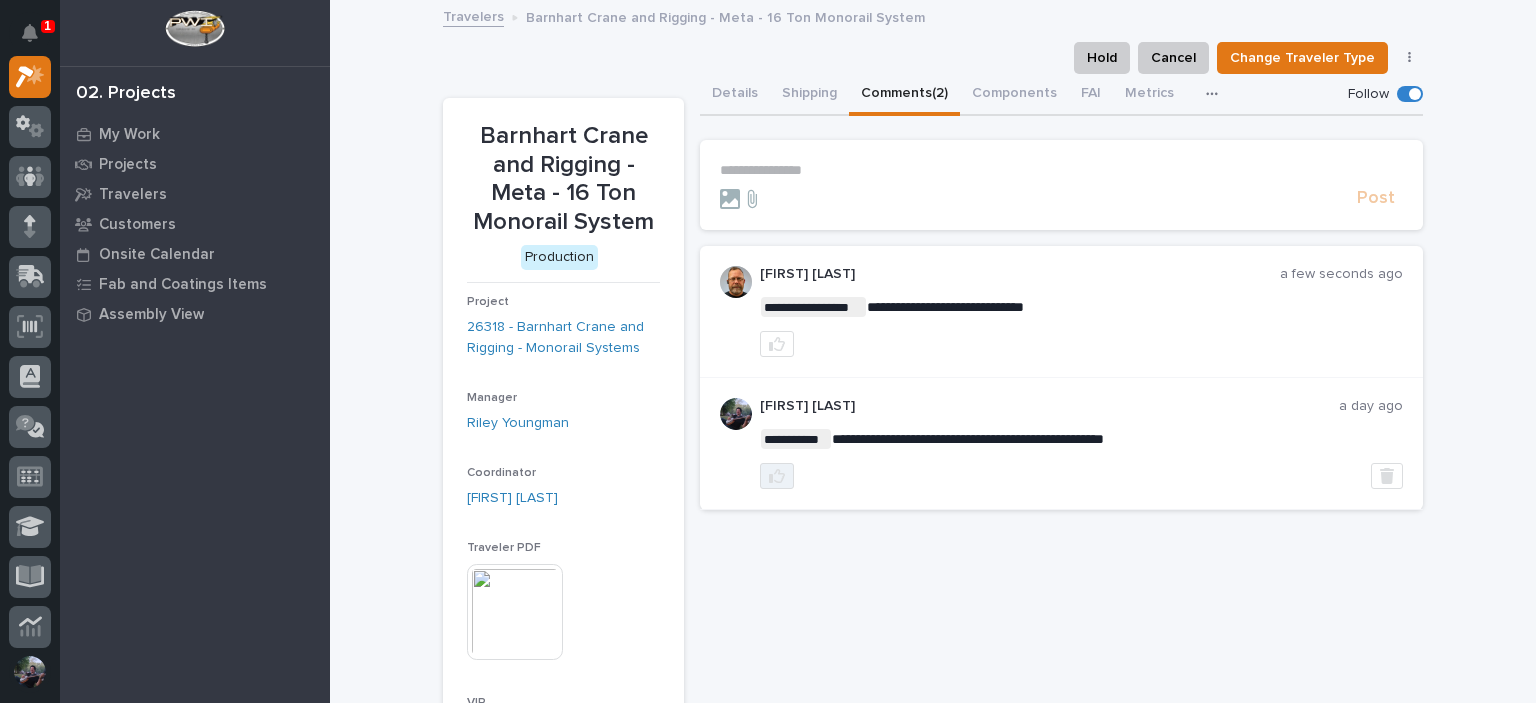 click at bounding box center [777, 344] 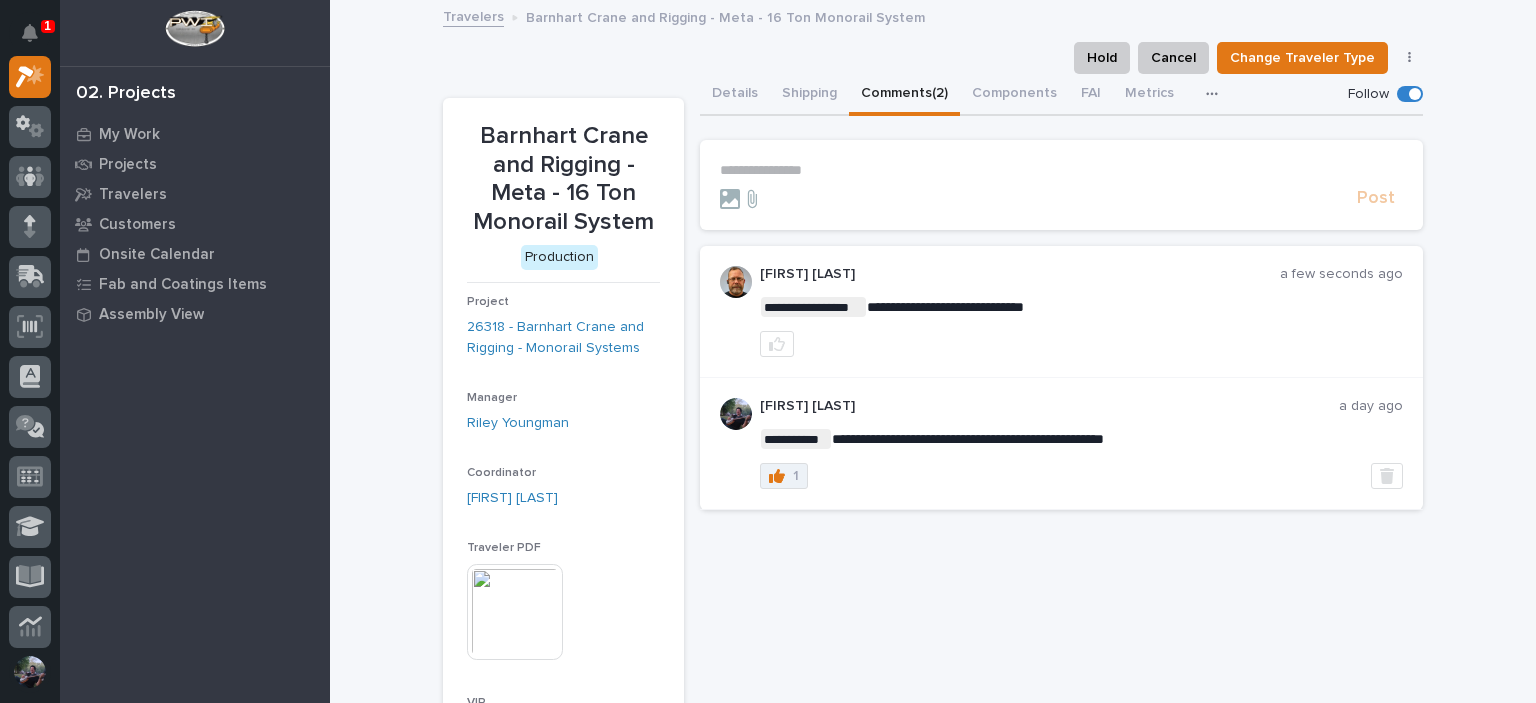 click on "1" at bounding box center (796, 476) 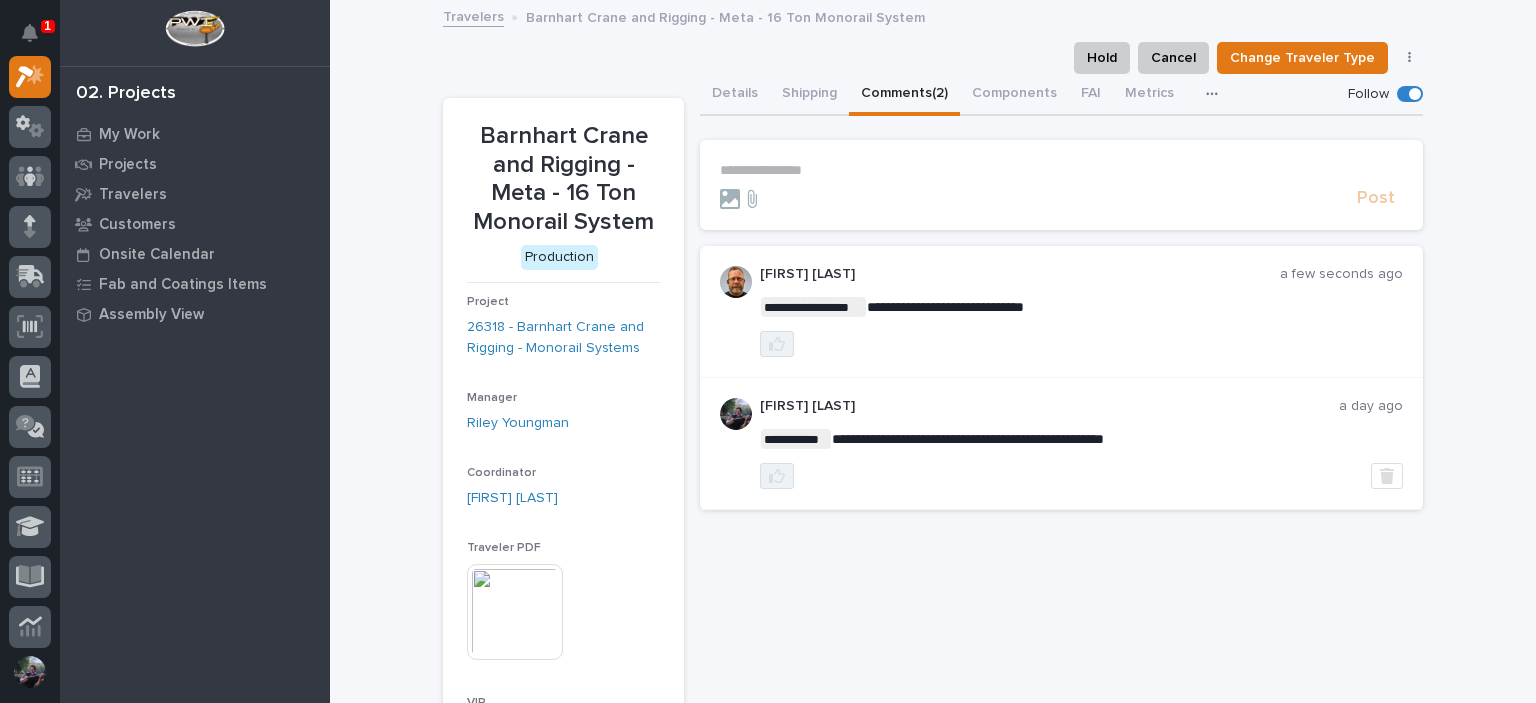 click at bounding box center [777, 344] 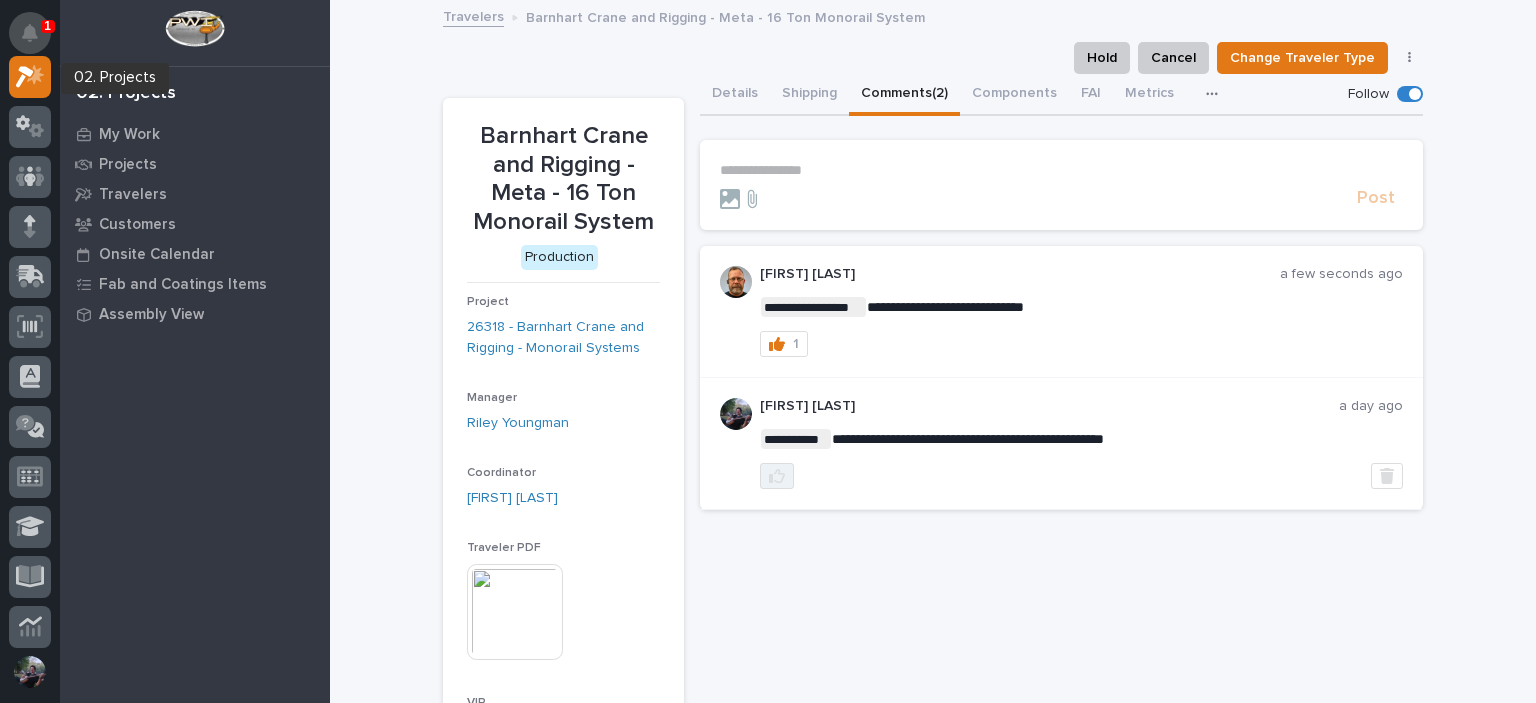 click at bounding box center (30, 33) 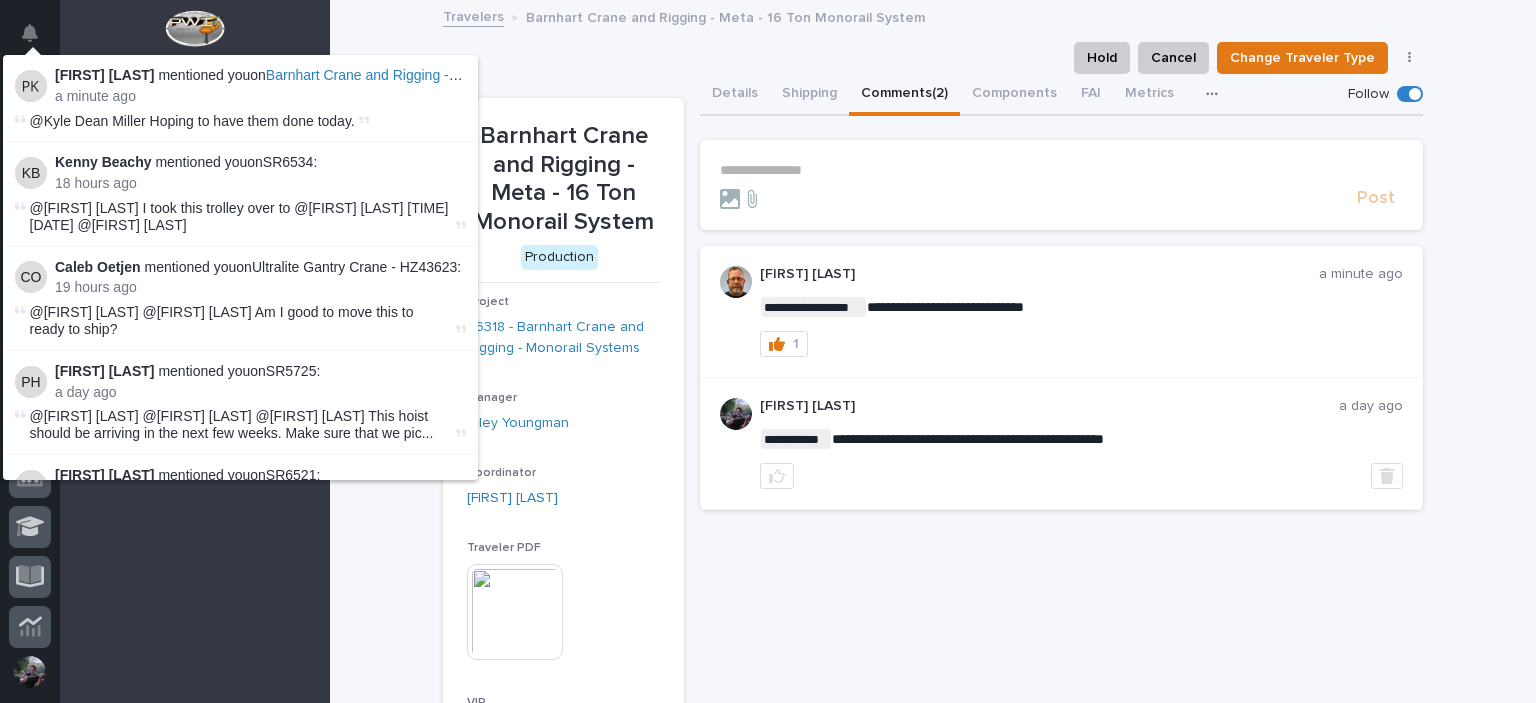 click on "Hold Cancel Change Traveler Type Regenerate PDF Generate VIP" at bounding box center (933, 58) 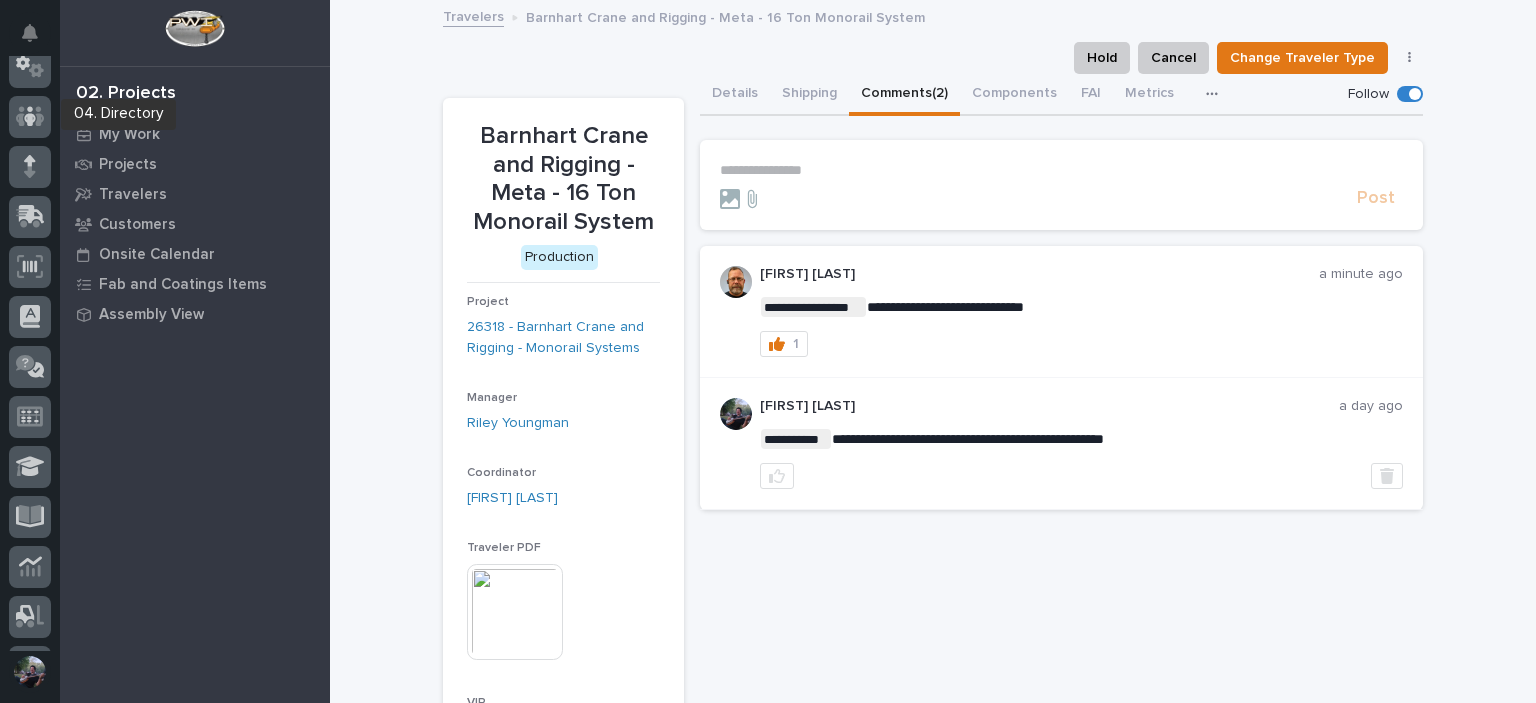 scroll, scrollTop: 0, scrollLeft: 0, axis: both 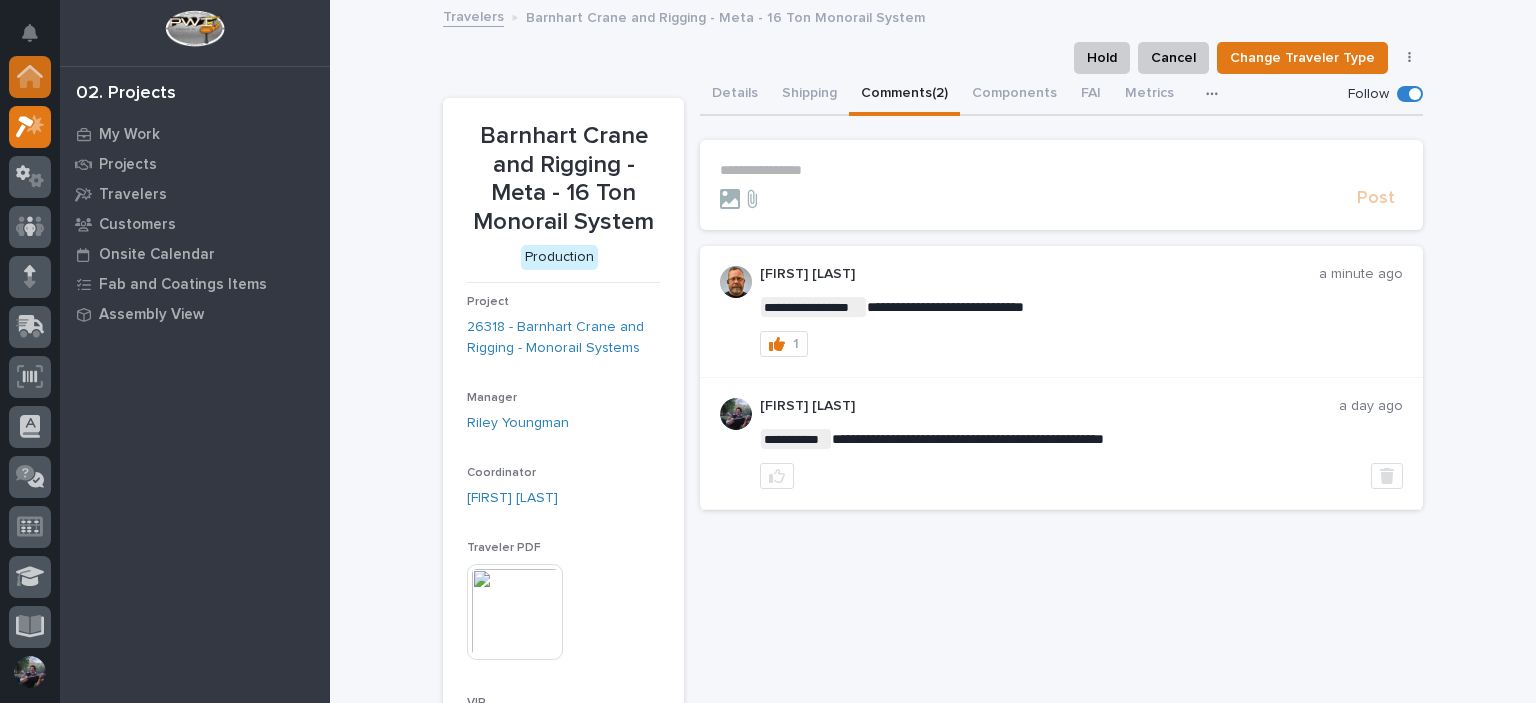 click at bounding box center [30, 77] 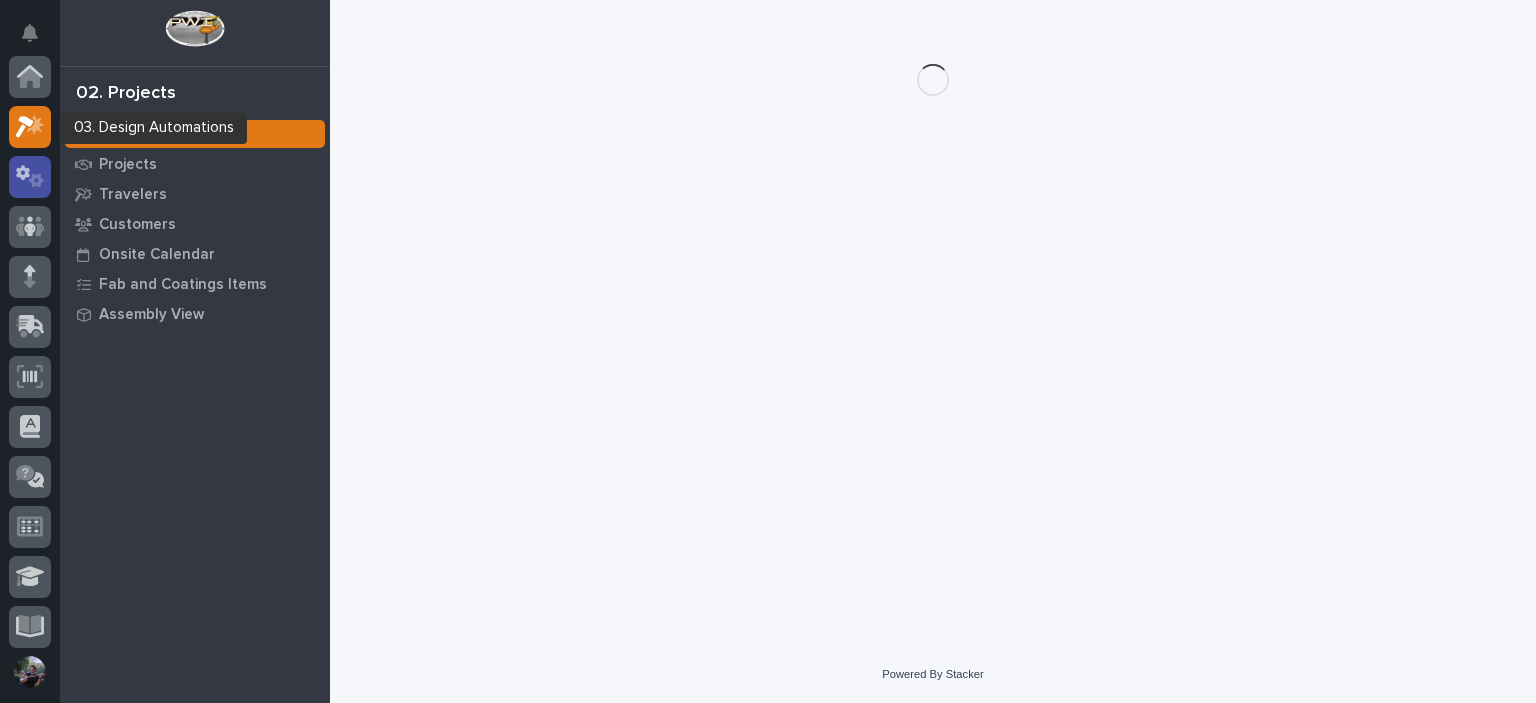 scroll, scrollTop: 50, scrollLeft: 0, axis: vertical 